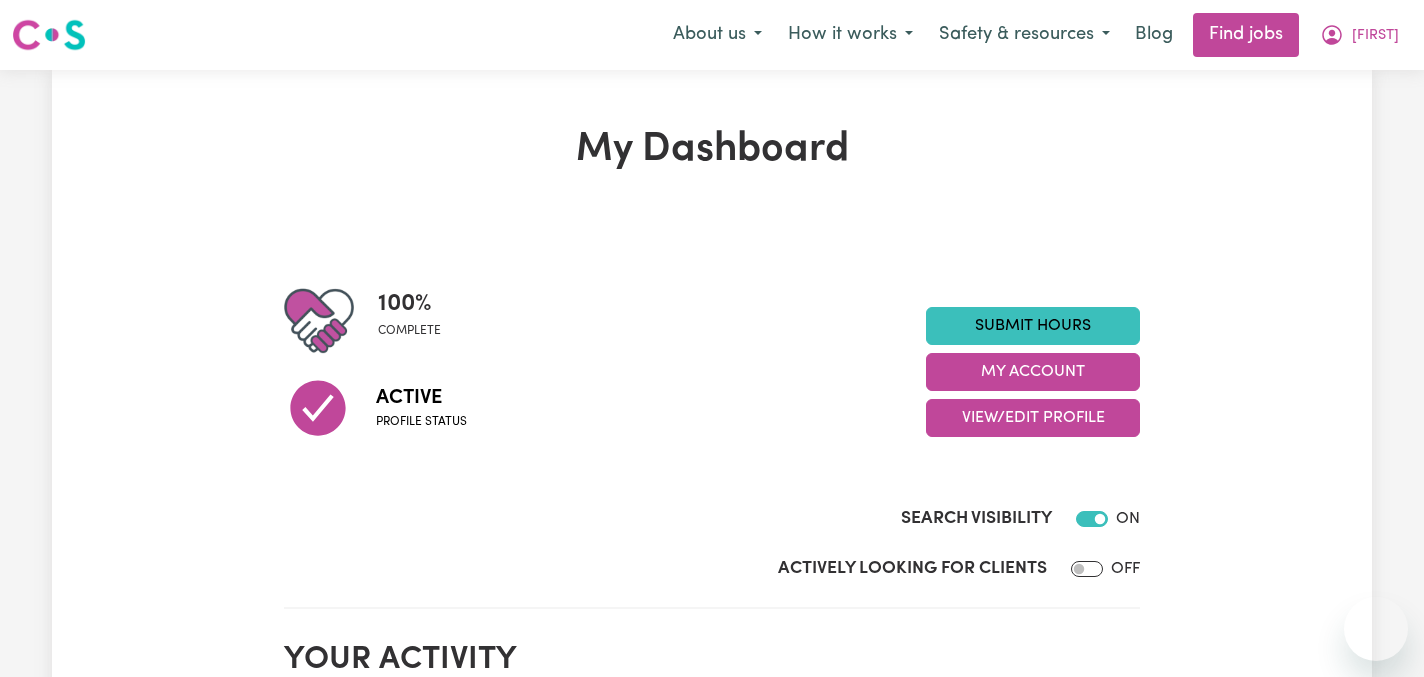 scroll, scrollTop: 0, scrollLeft: 0, axis: both 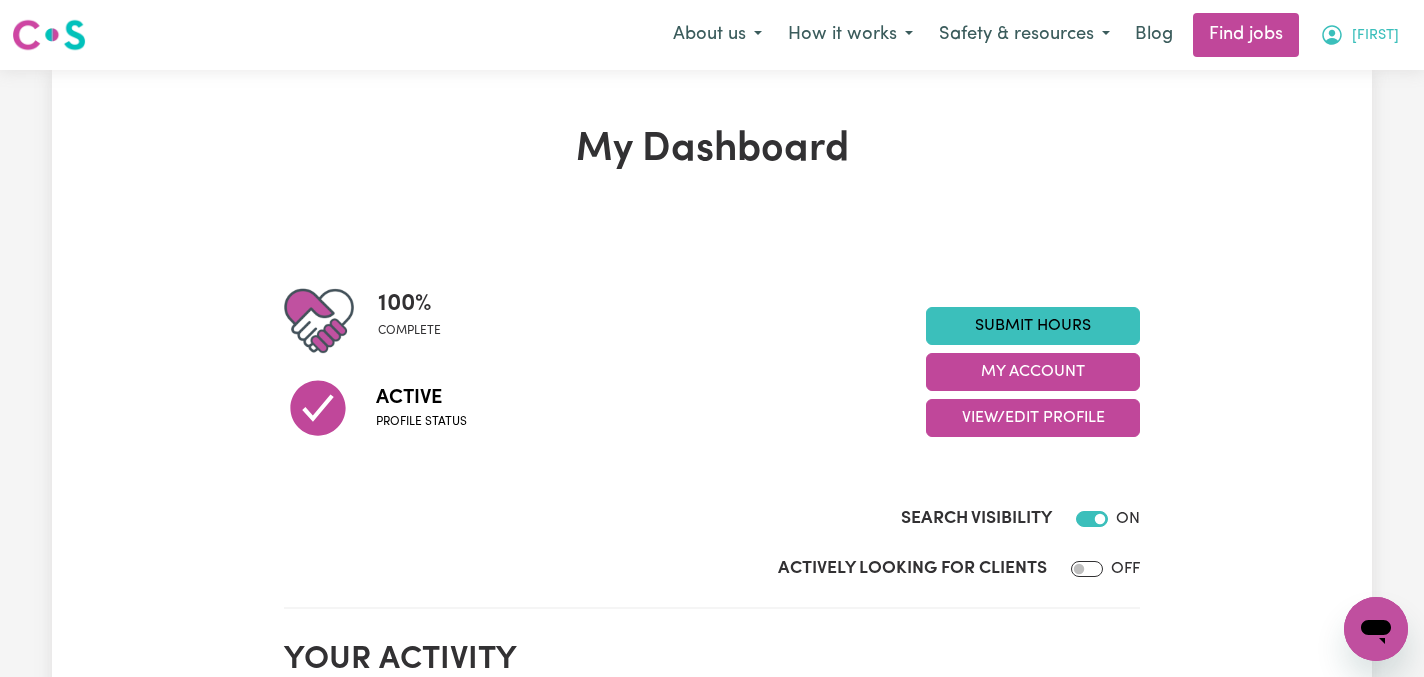 click on "[FIRST]" at bounding box center (1375, 36) 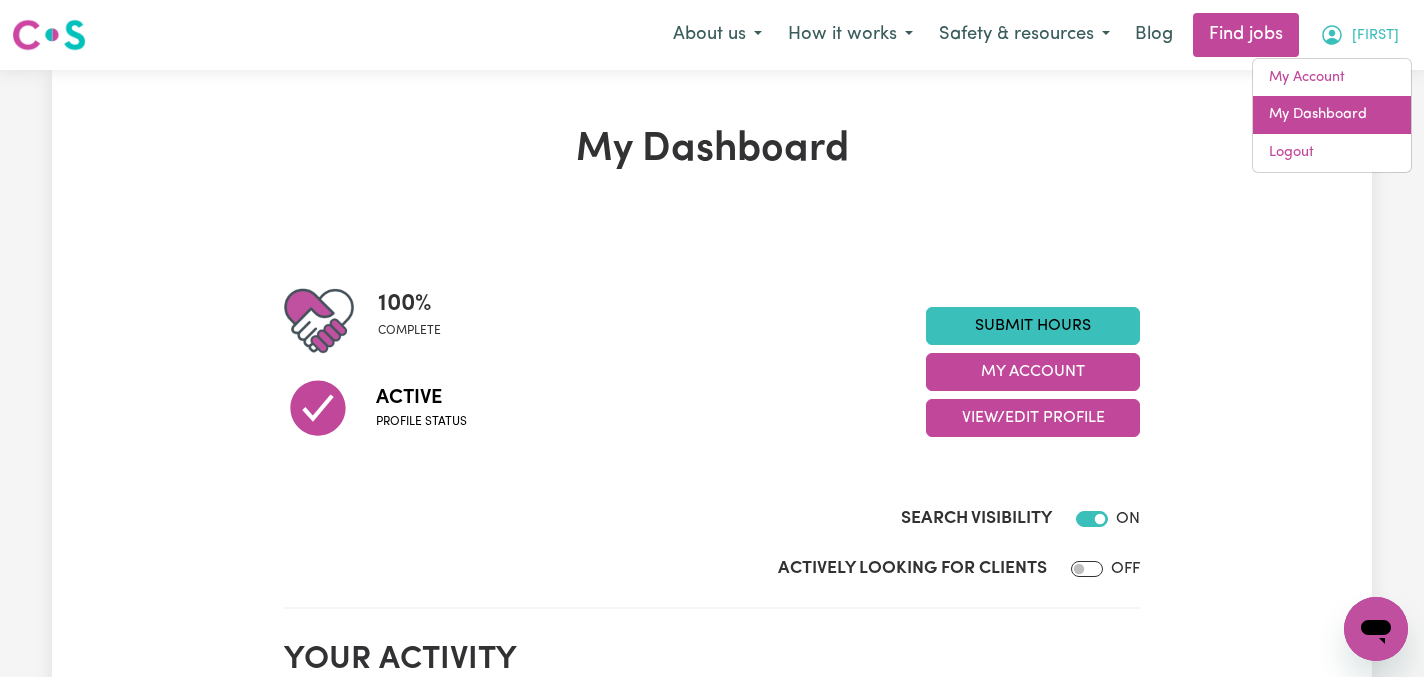 click on "My Dashboard" at bounding box center (1332, 115) 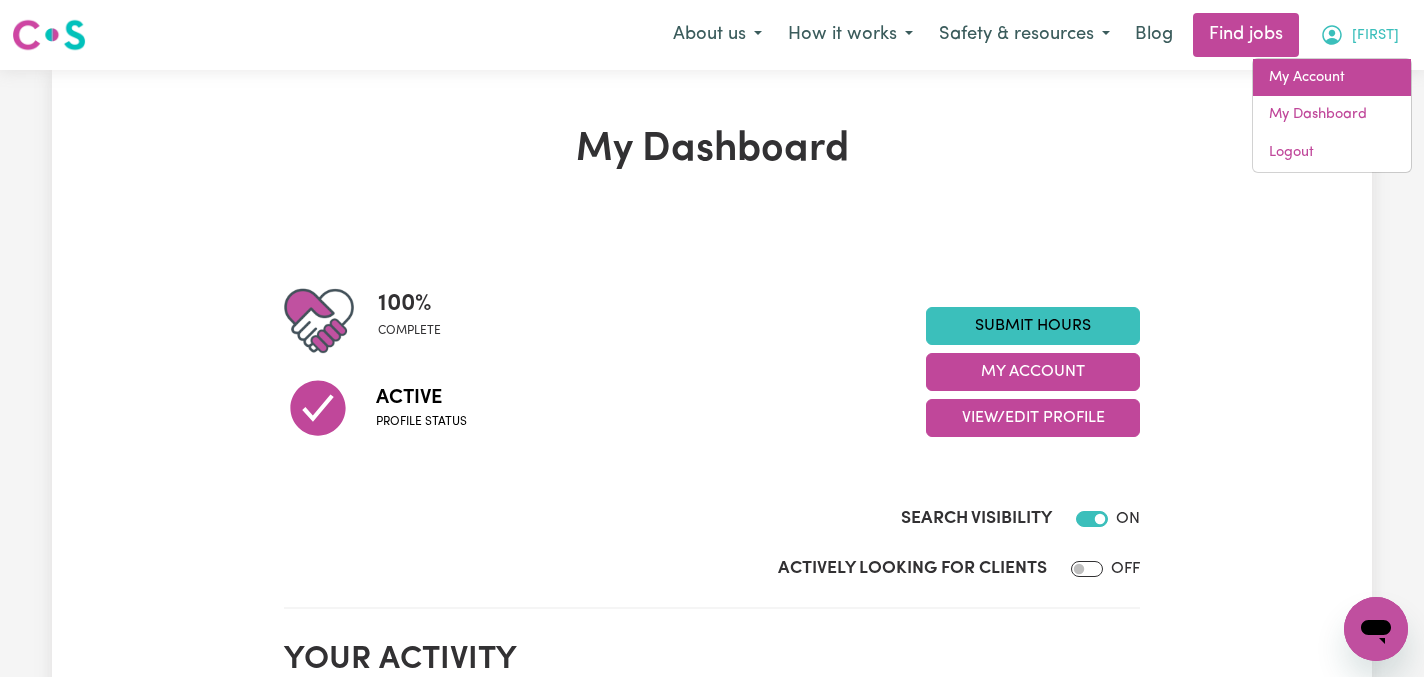 click on "My Account" at bounding box center [1332, 78] 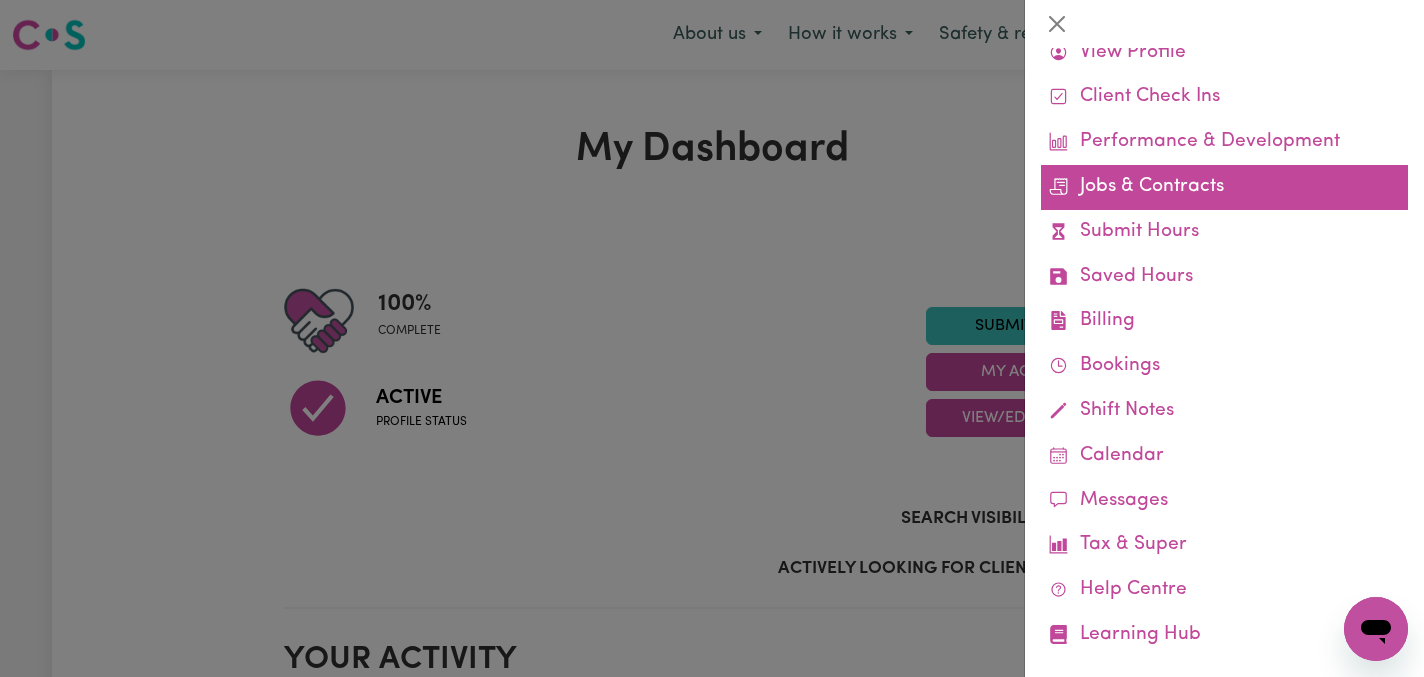 scroll, scrollTop: 104, scrollLeft: 0, axis: vertical 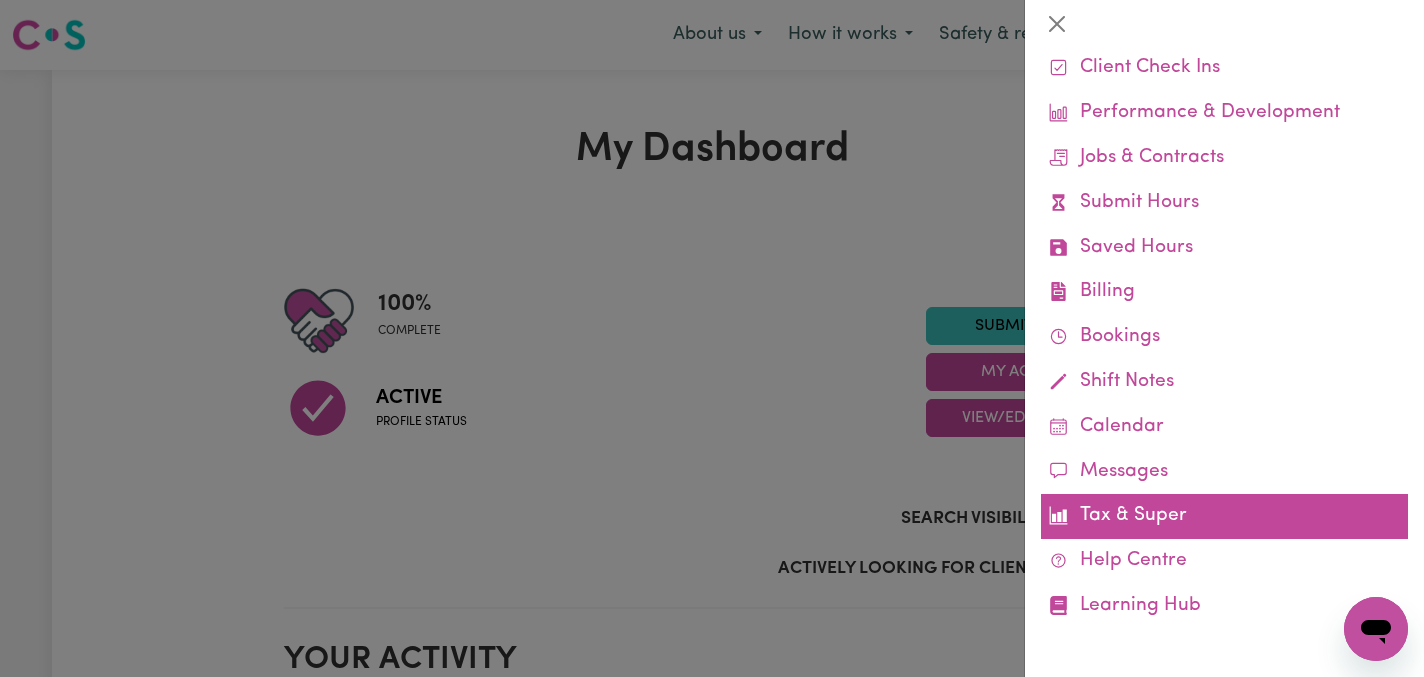 click on "Tax & Super" at bounding box center (1224, 516) 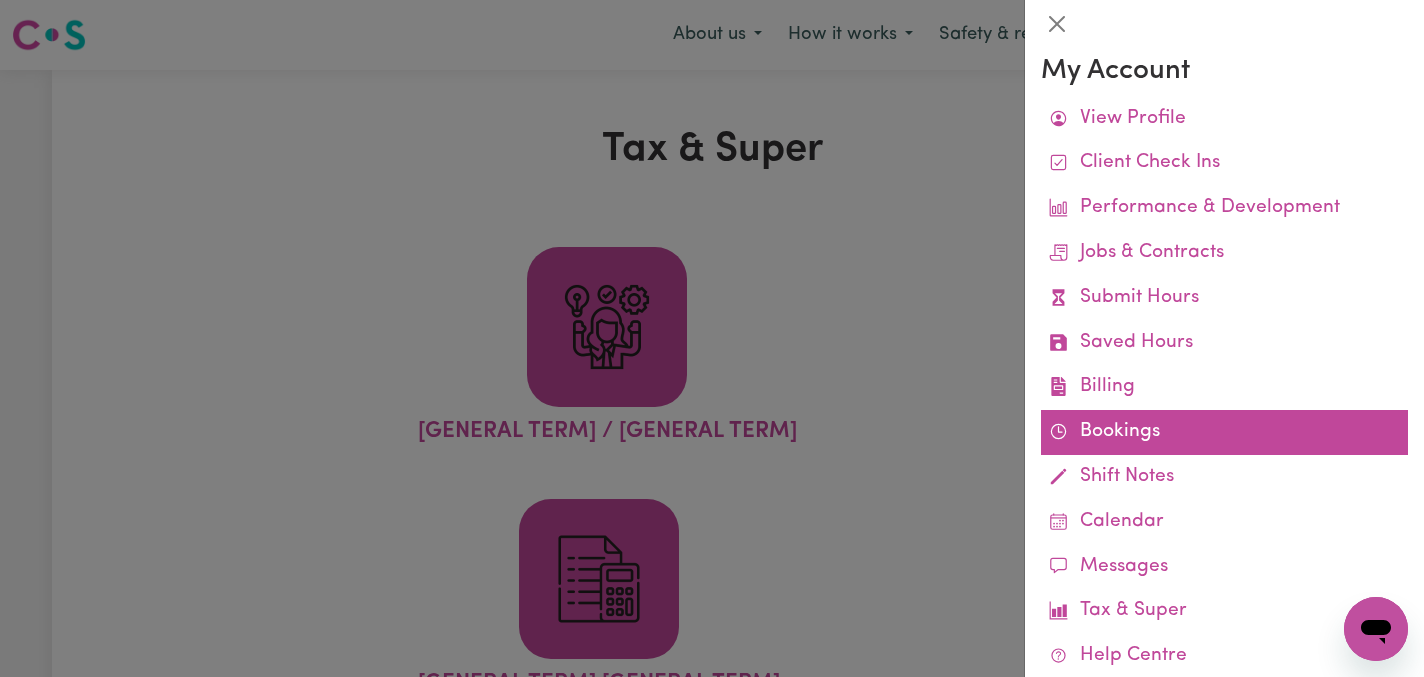 scroll, scrollTop: 0, scrollLeft: 0, axis: both 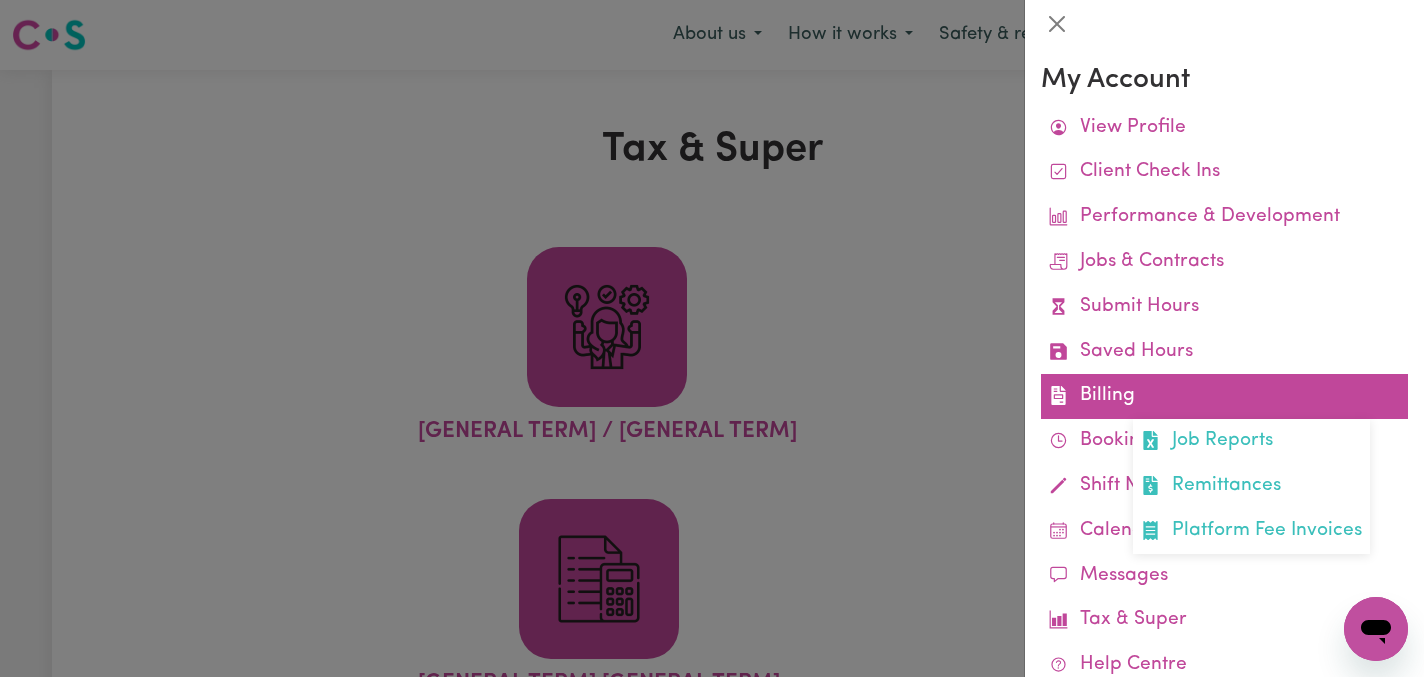 click on "Billing Job Reports Remittances Platform Fee Invoices" at bounding box center [1224, 396] 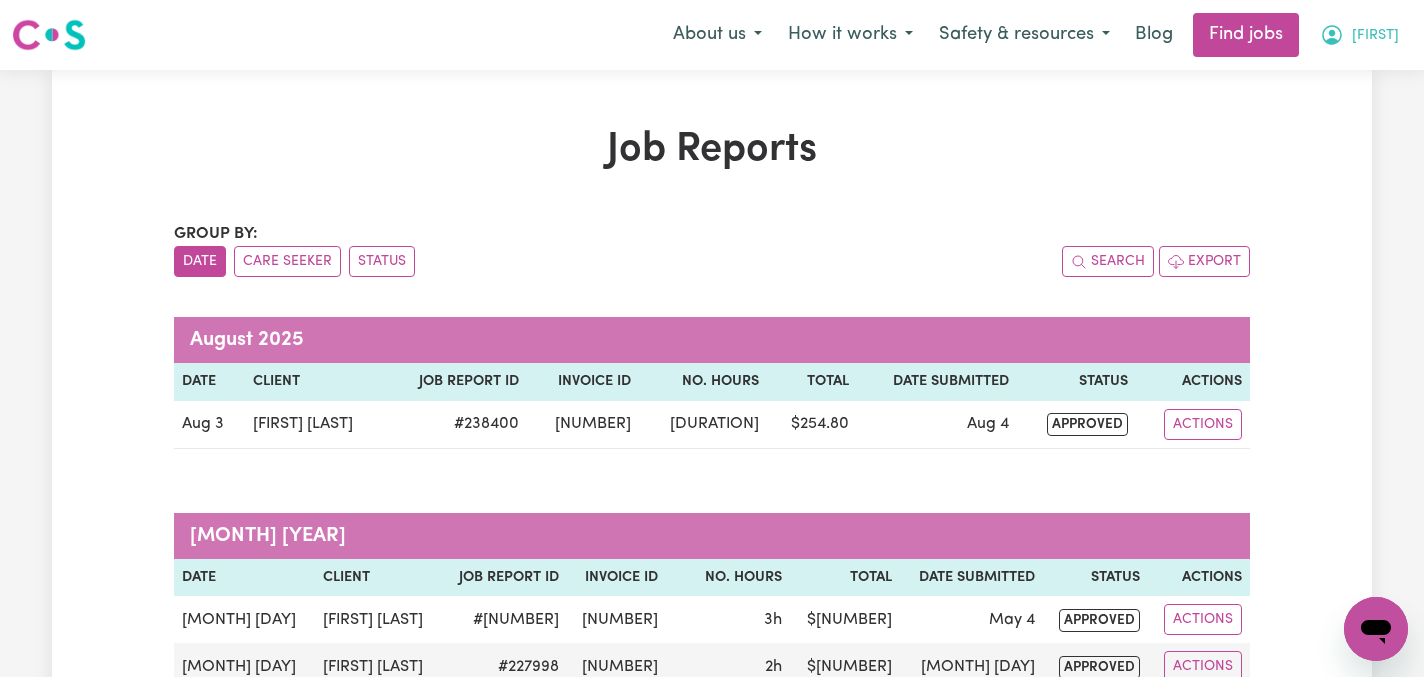 click on "[FIRST]" at bounding box center [1375, 36] 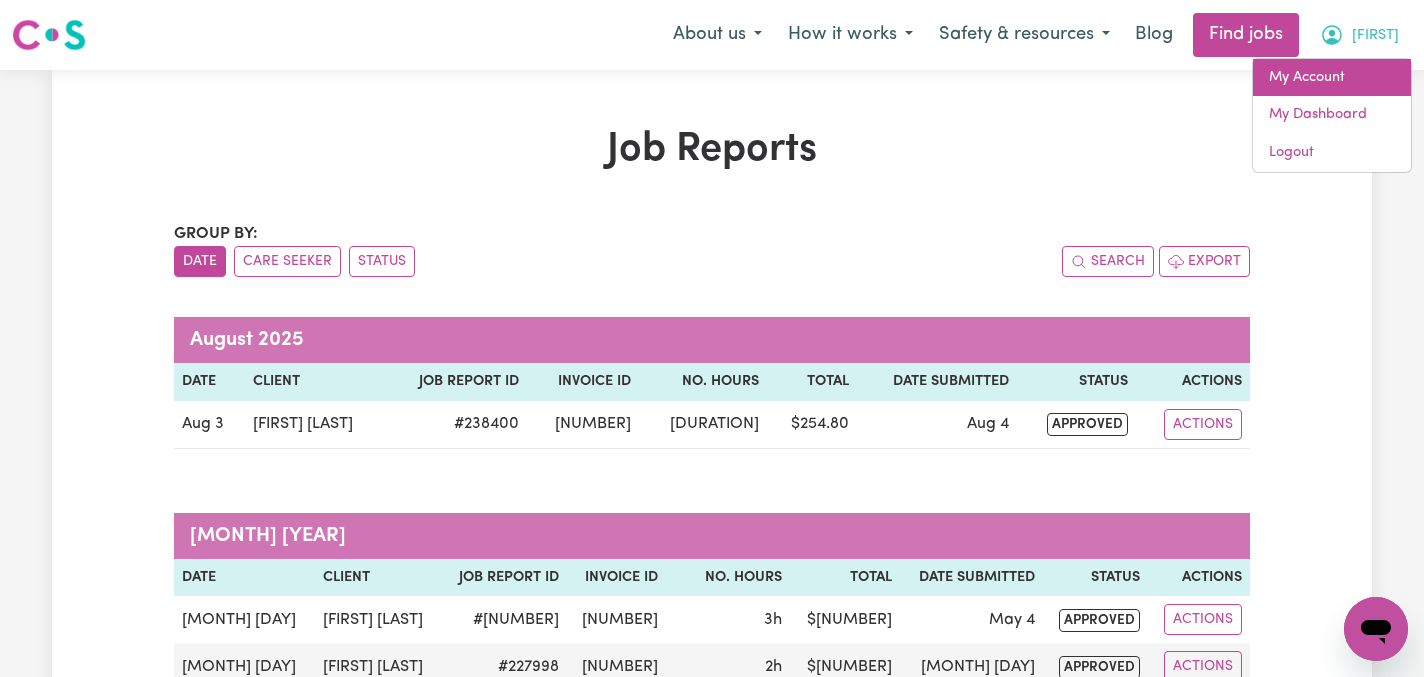 click on "My Account" at bounding box center [1332, 78] 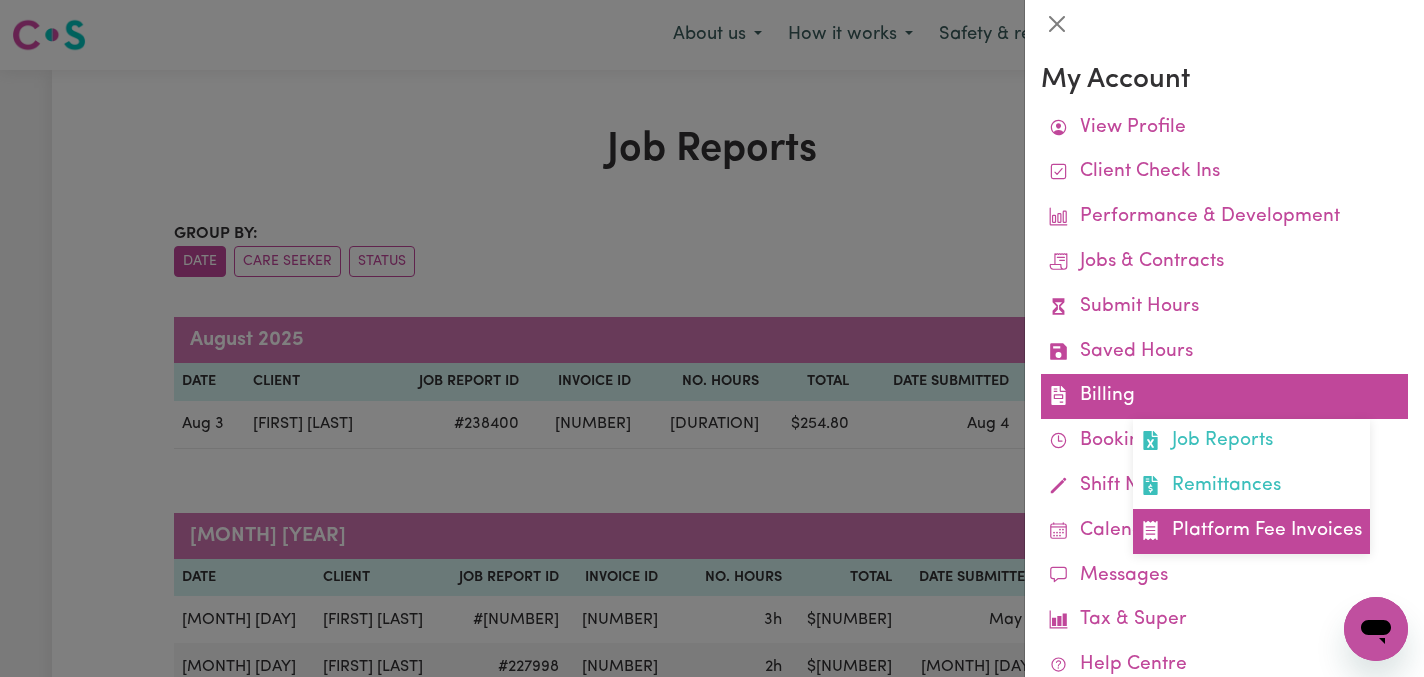 click on "Platform Fee Invoices" at bounding box center [1251, 531] 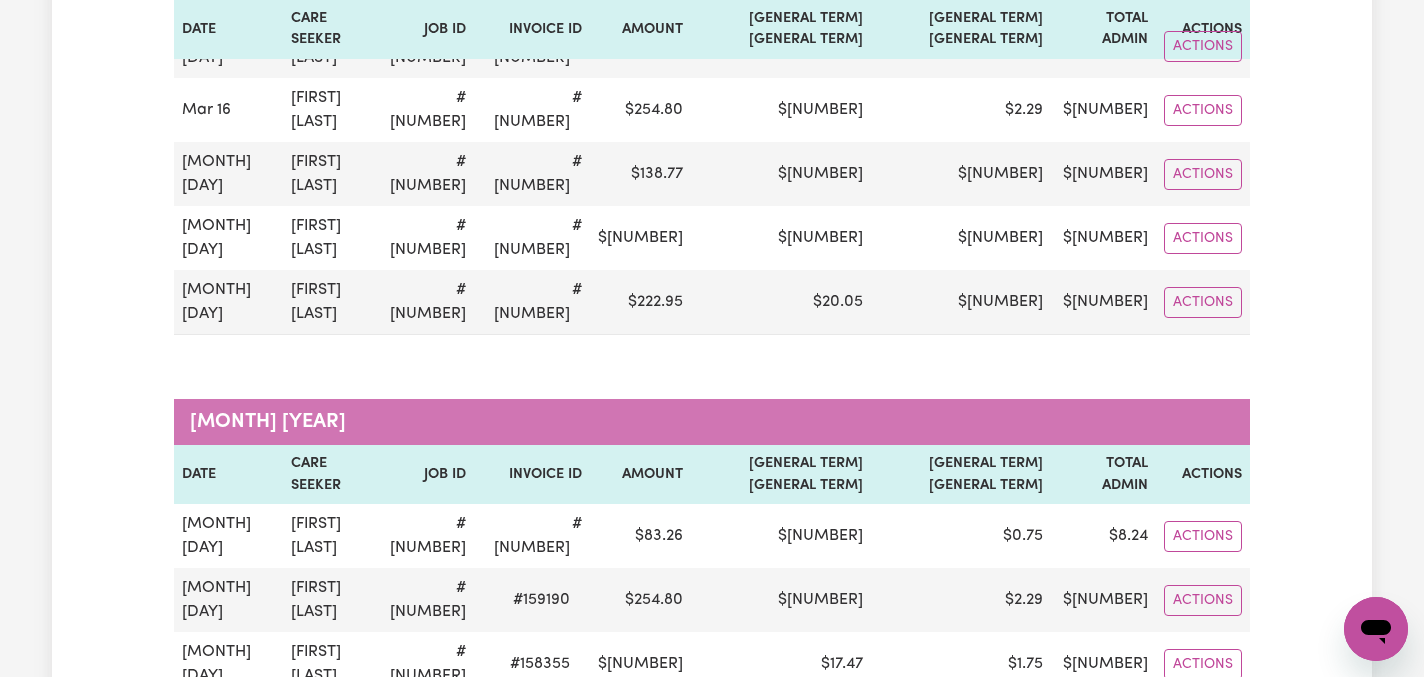 scroll, scrollTop: 0, scrollLeft: 0, axis: both 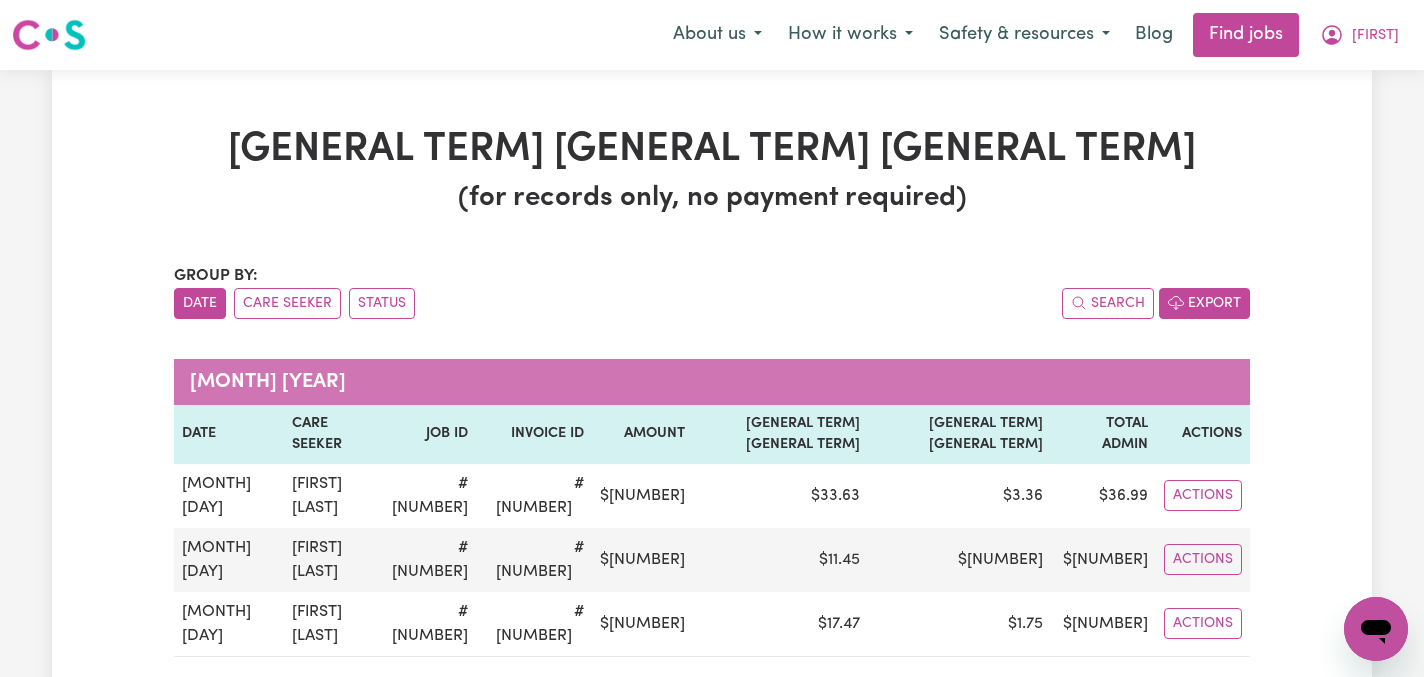 click on "Export" at bounding box center [1204, 303] 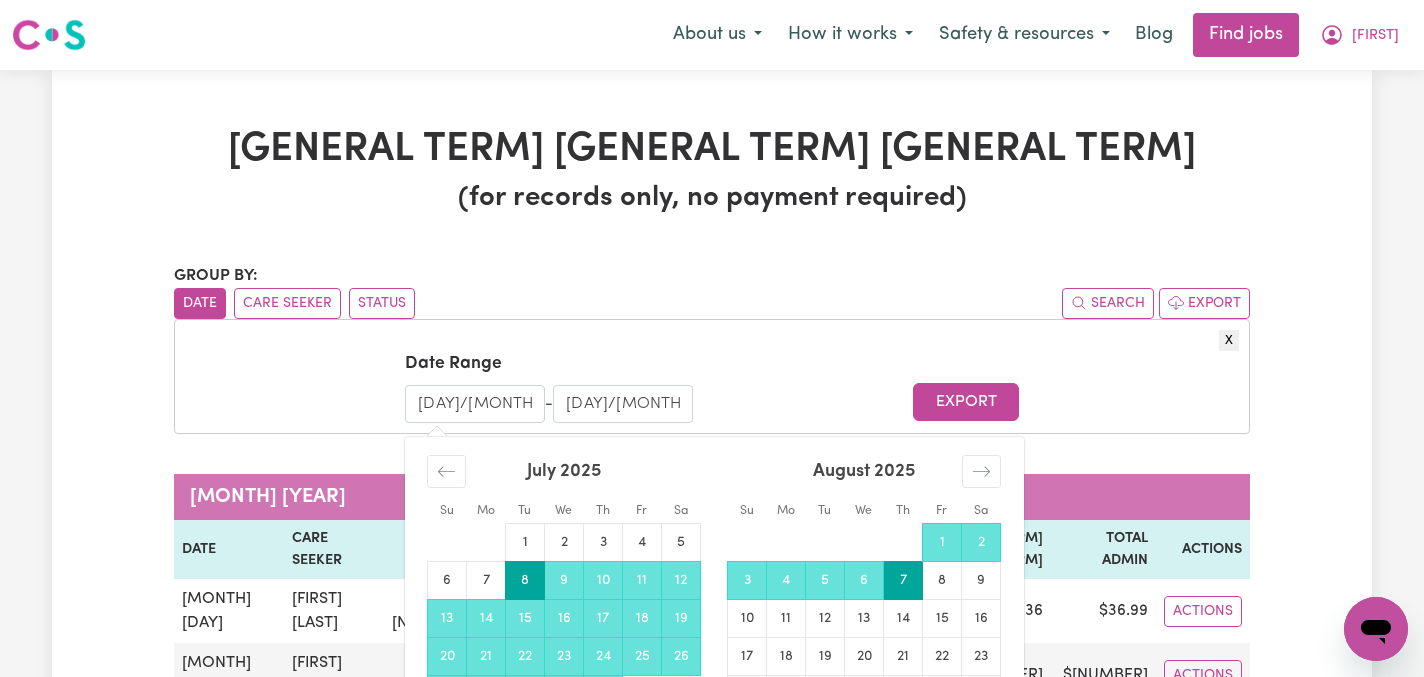 click on "[DAY]/[MONTH]/[YEAR]" at bounding box center [475, 404] 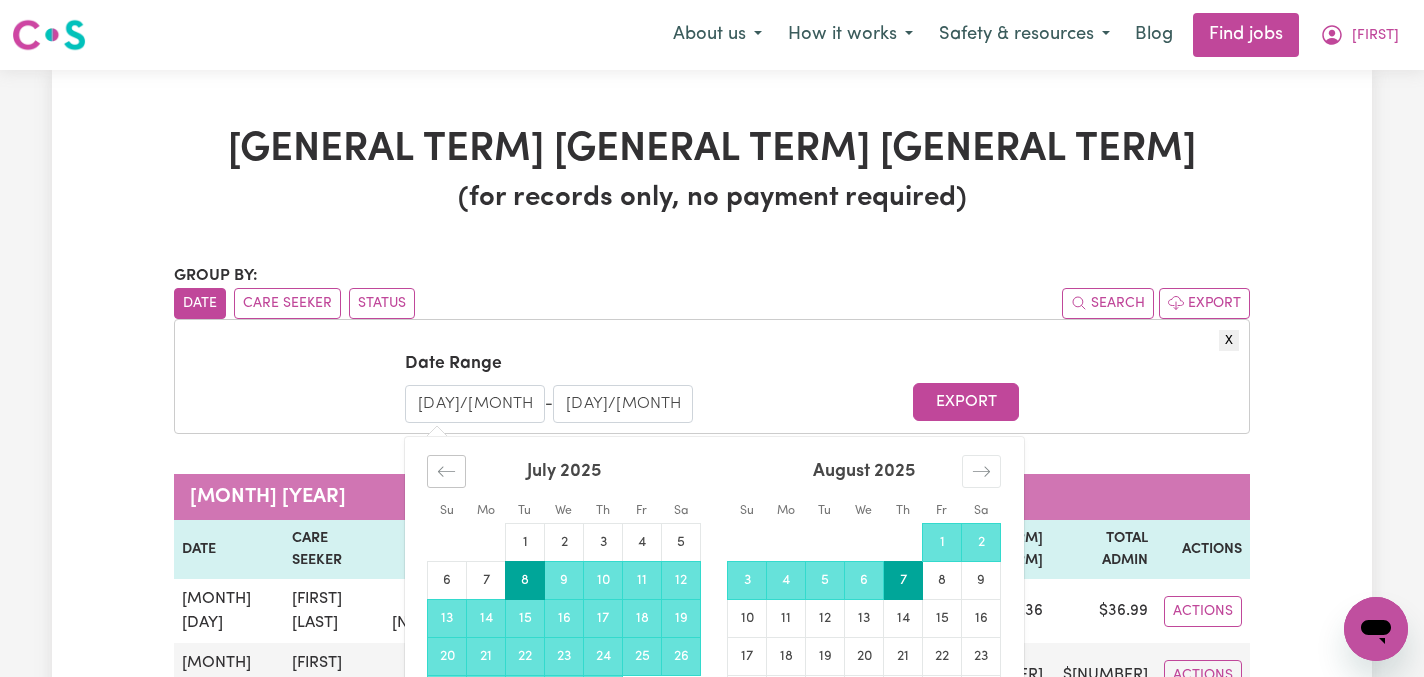 click 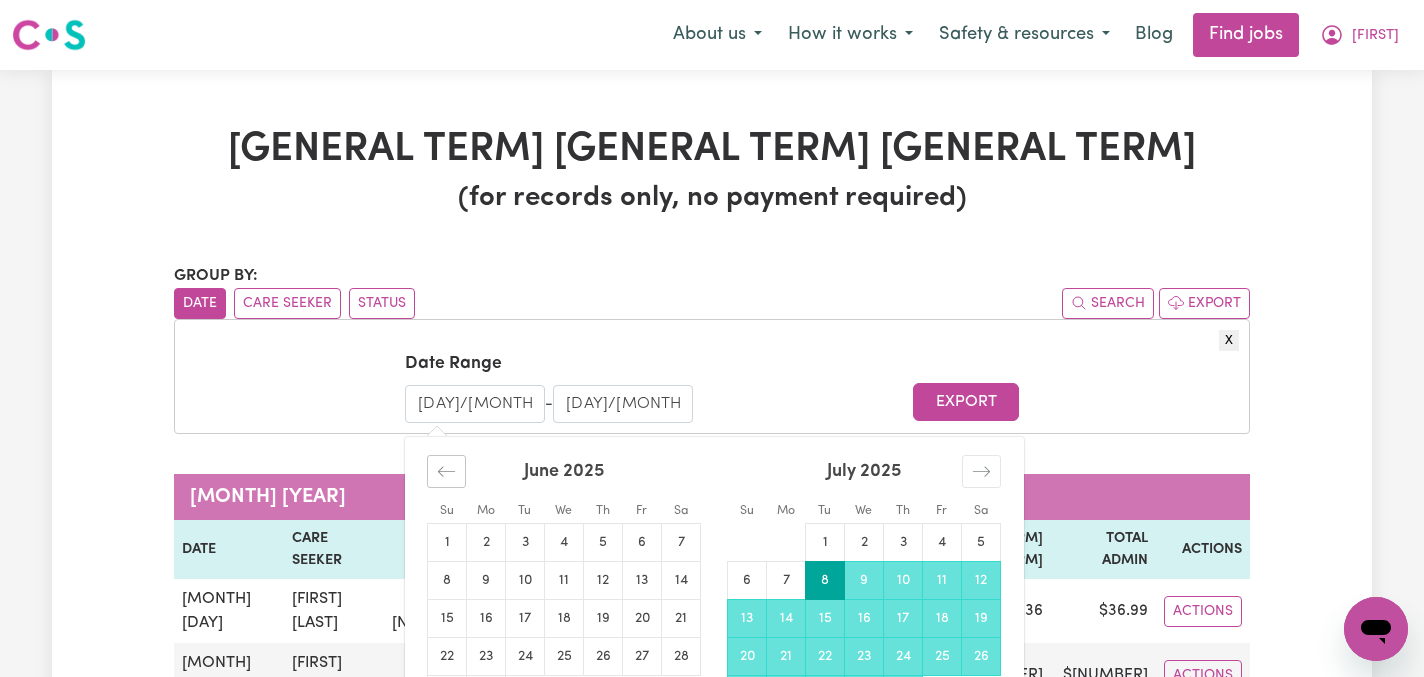 click 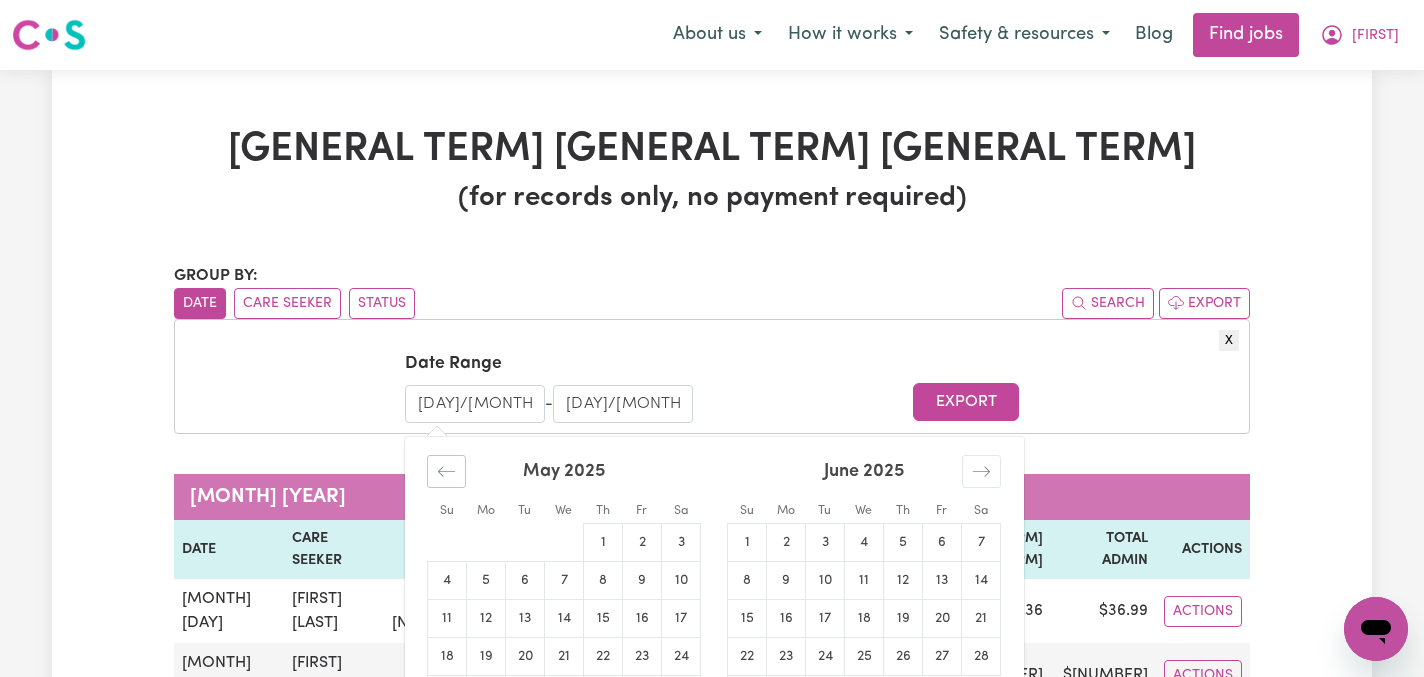 click 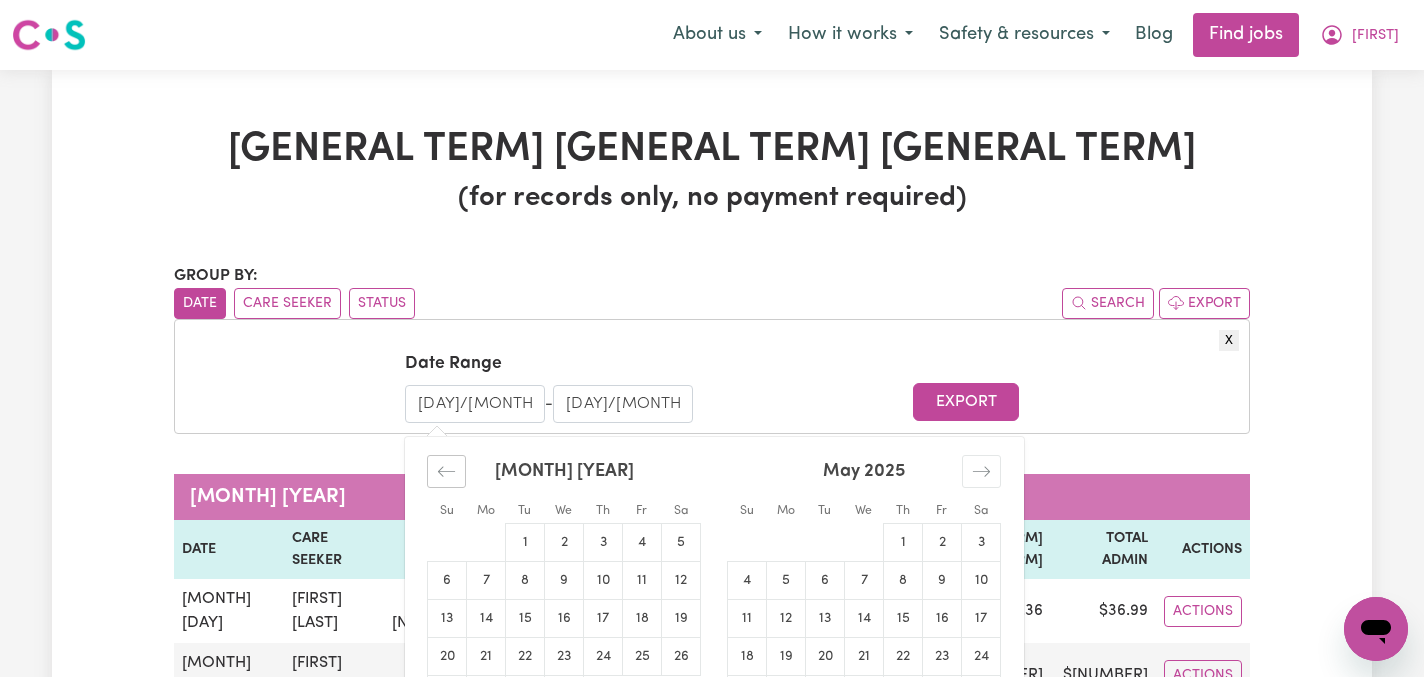 click 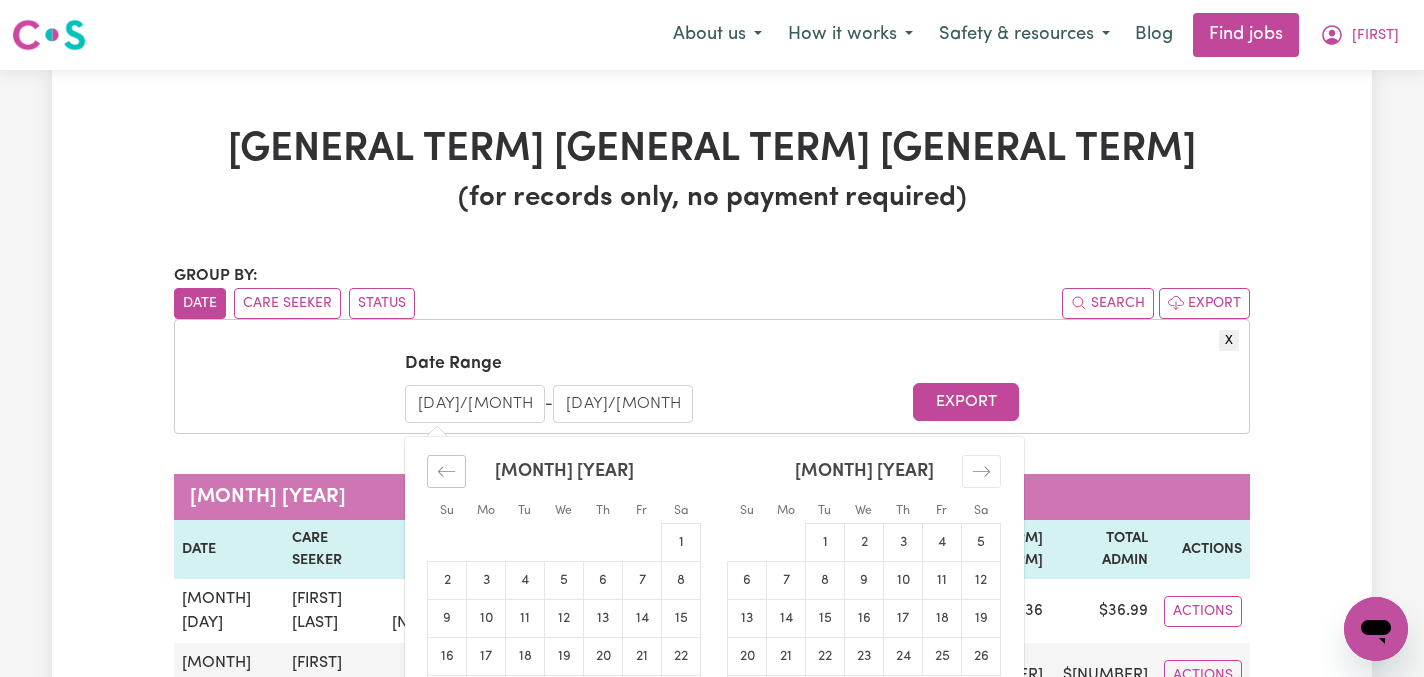 click 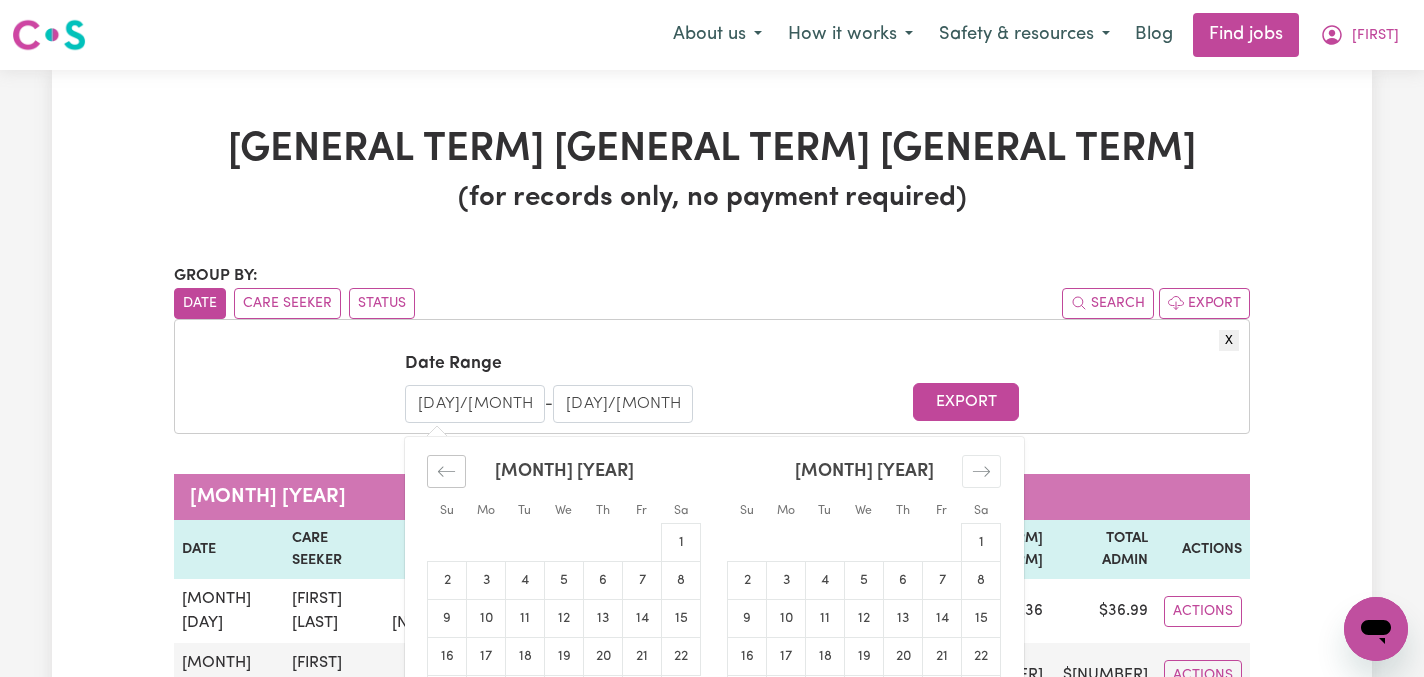 click 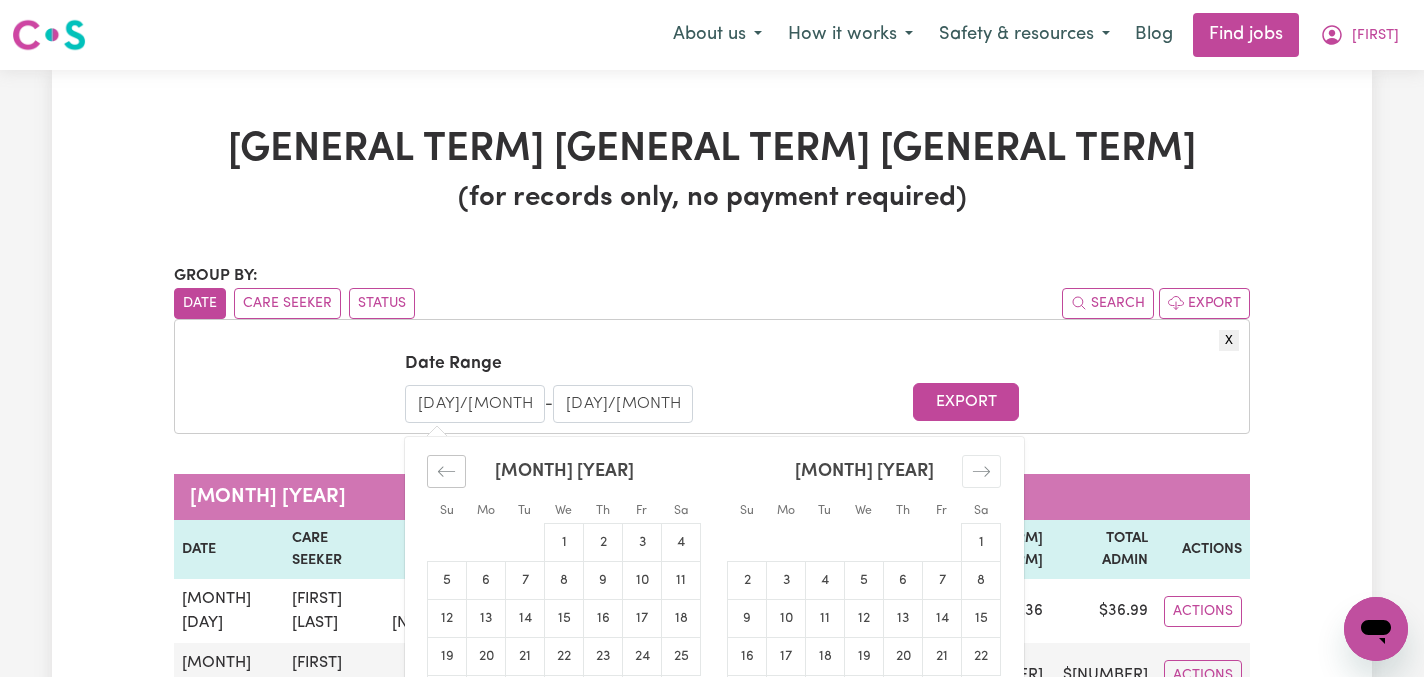 click 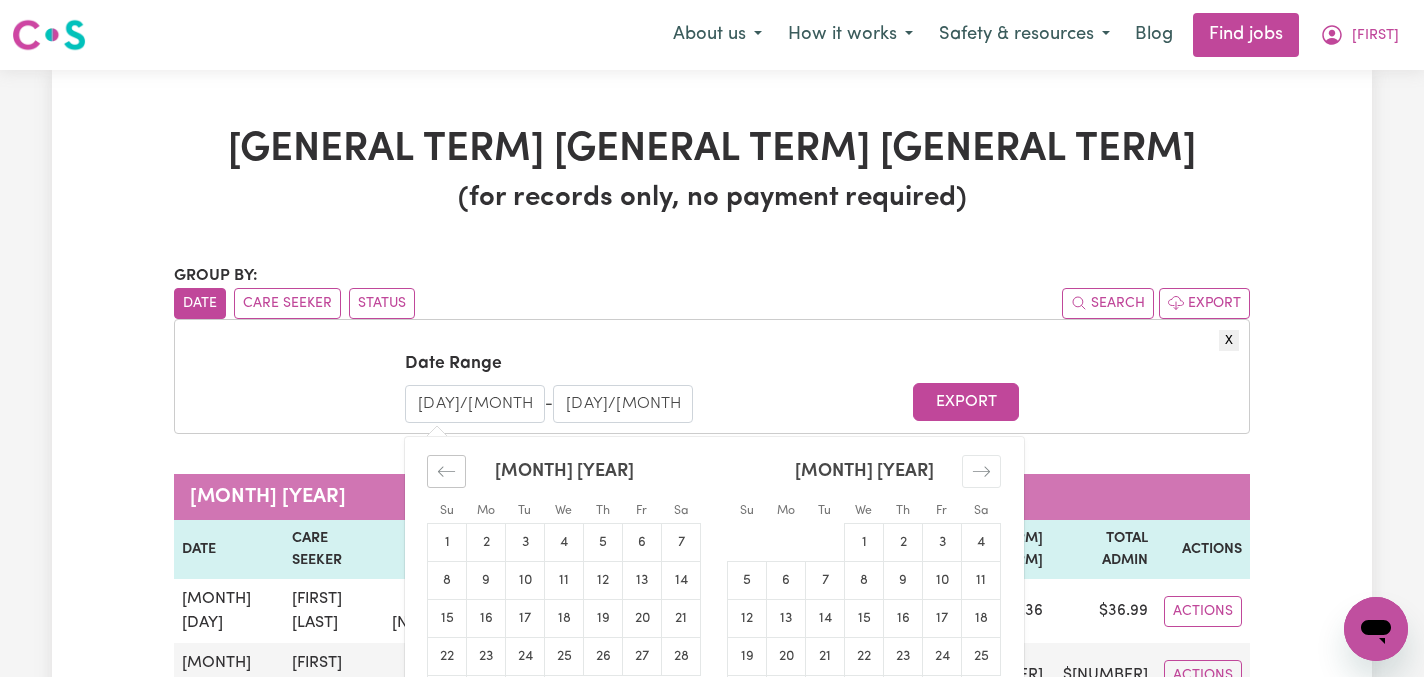 click 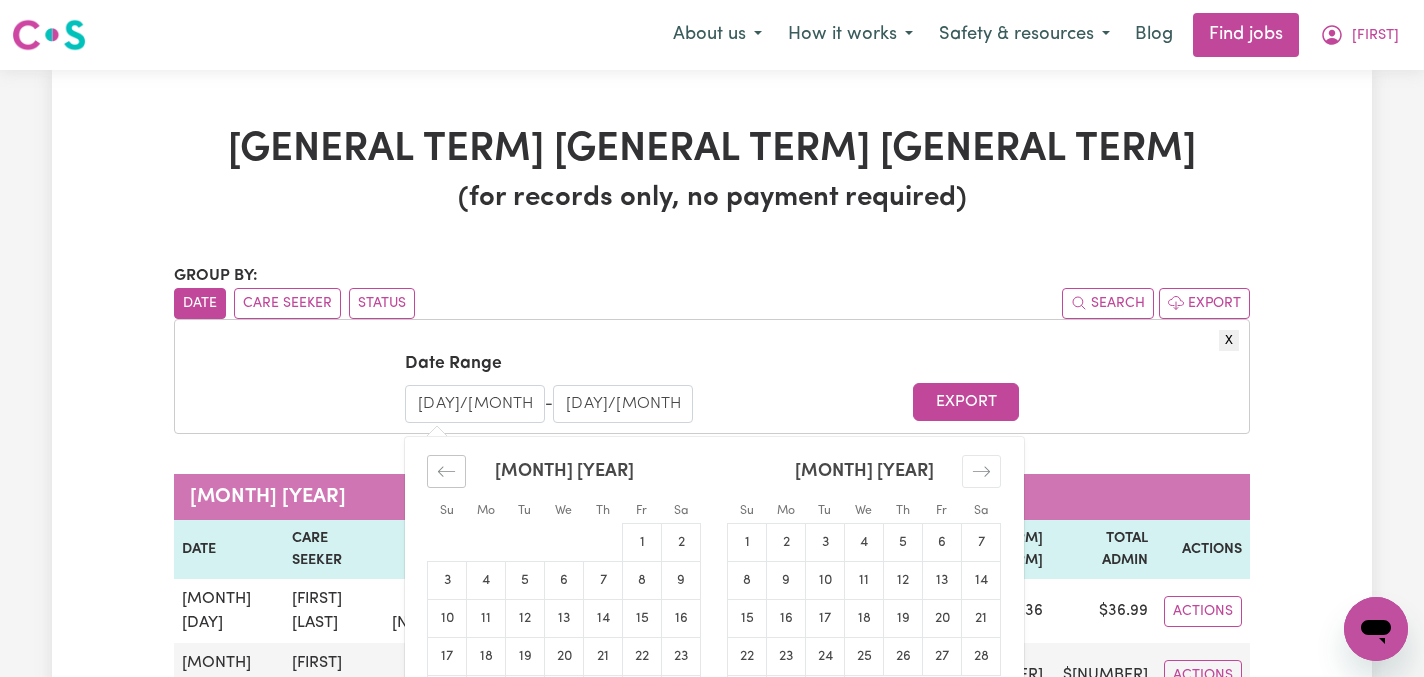 click 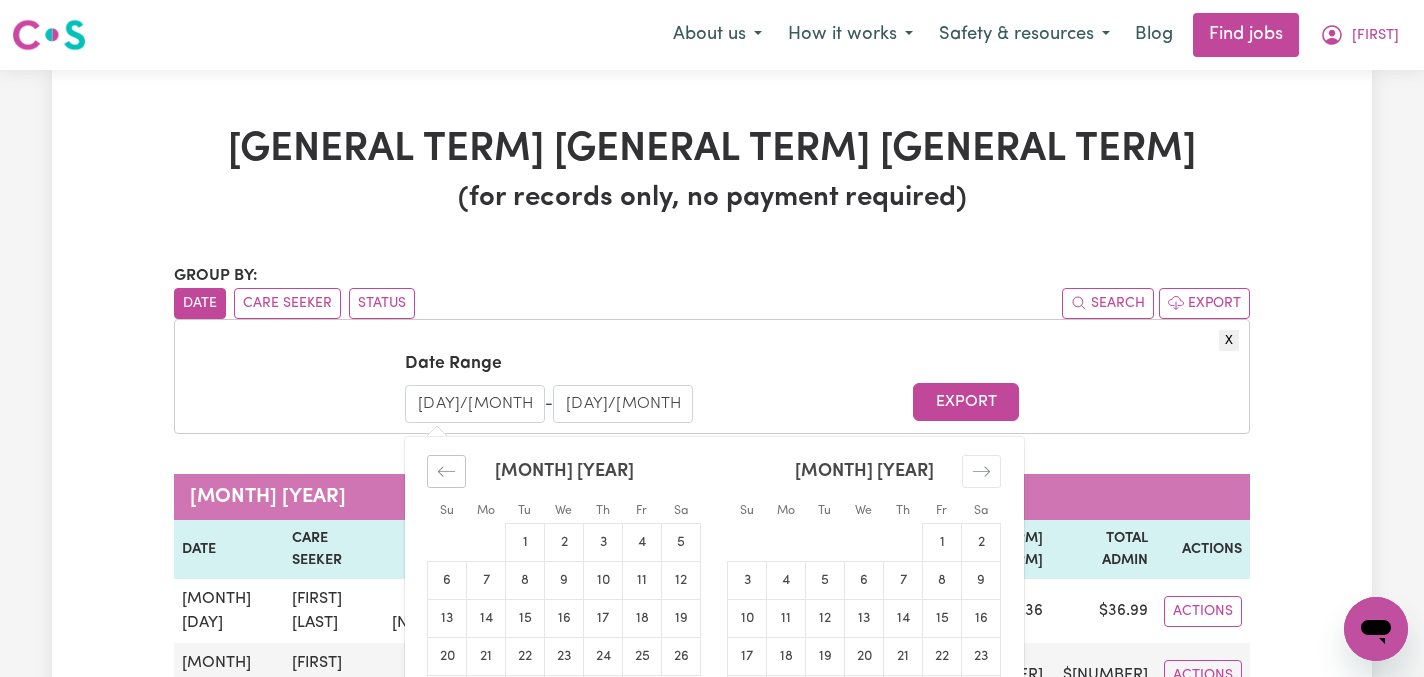 click 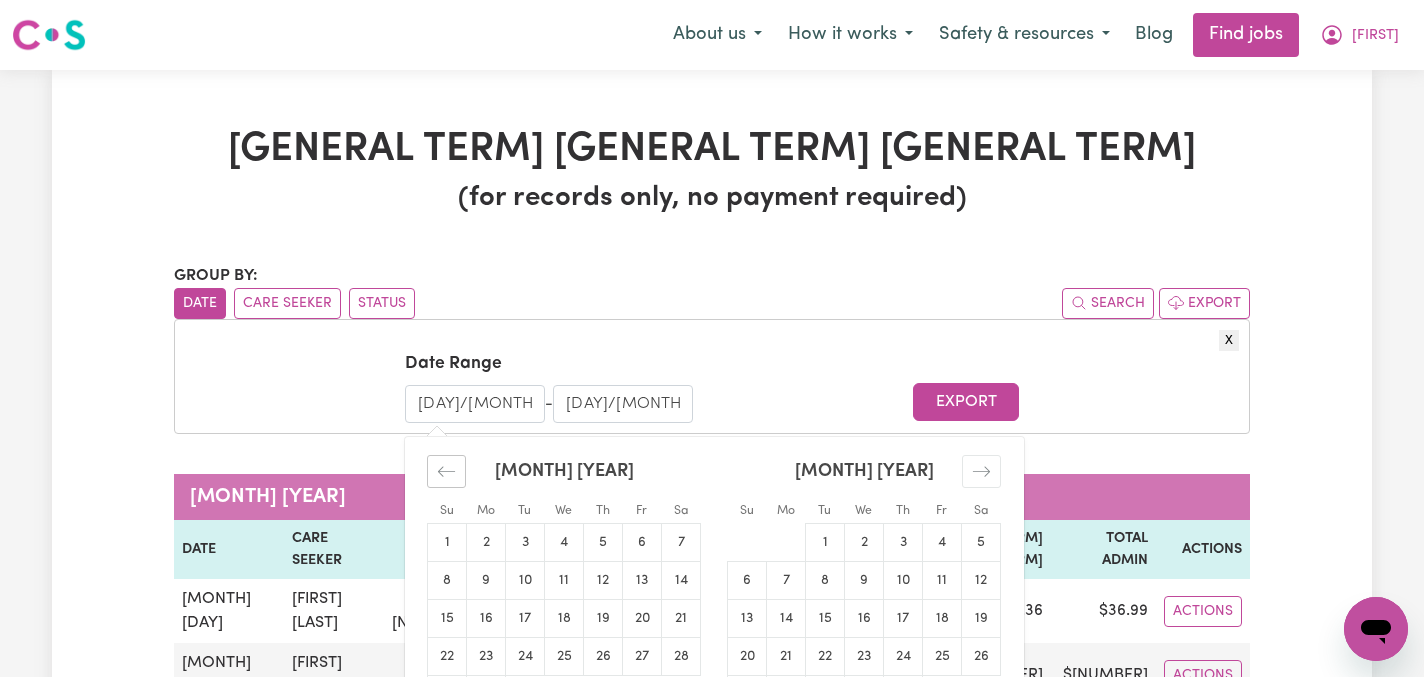 click 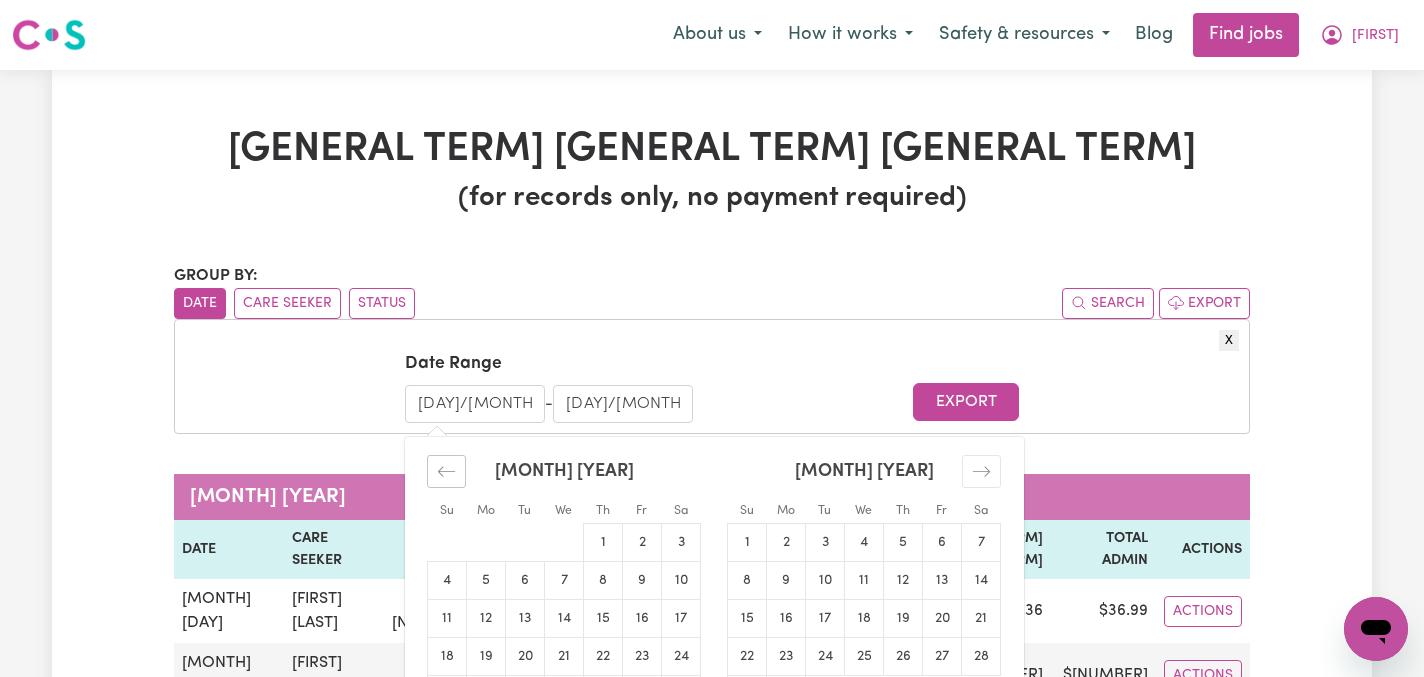 click 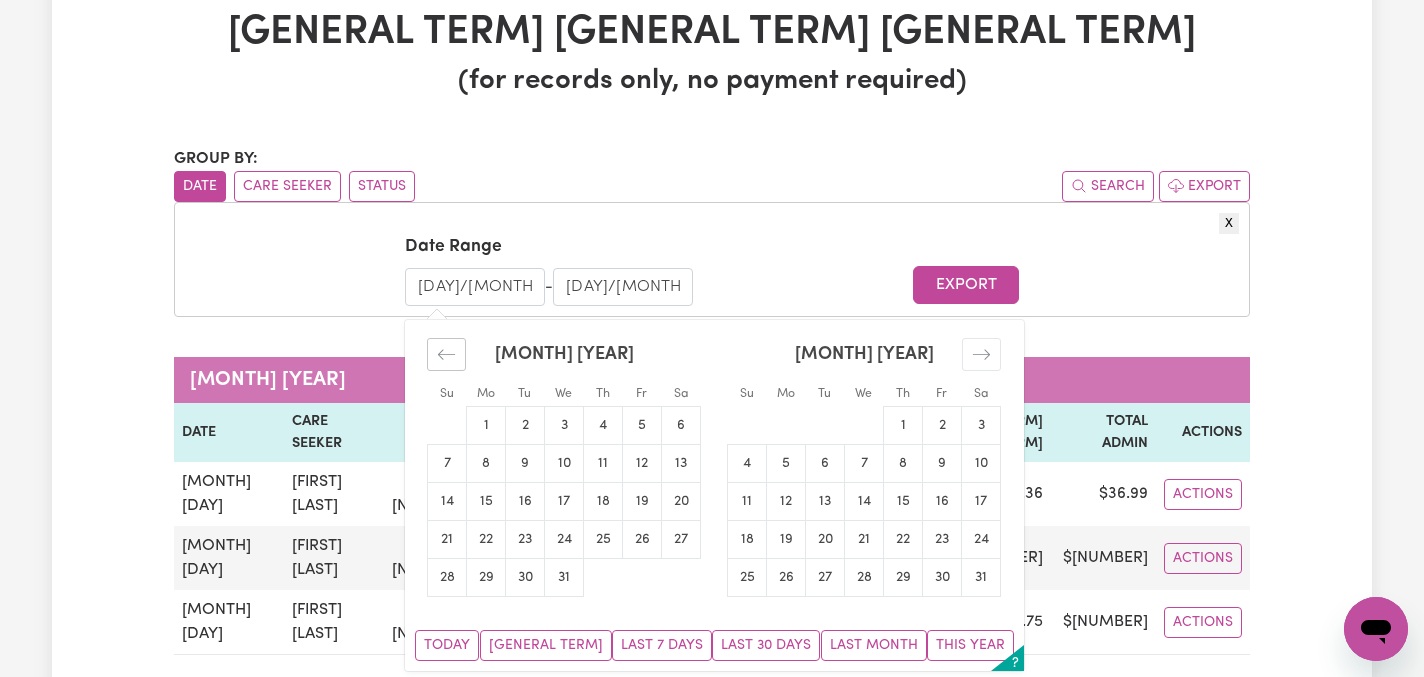 scroll, scrollTop: 121, scrollLeft: 0, axis: vertical 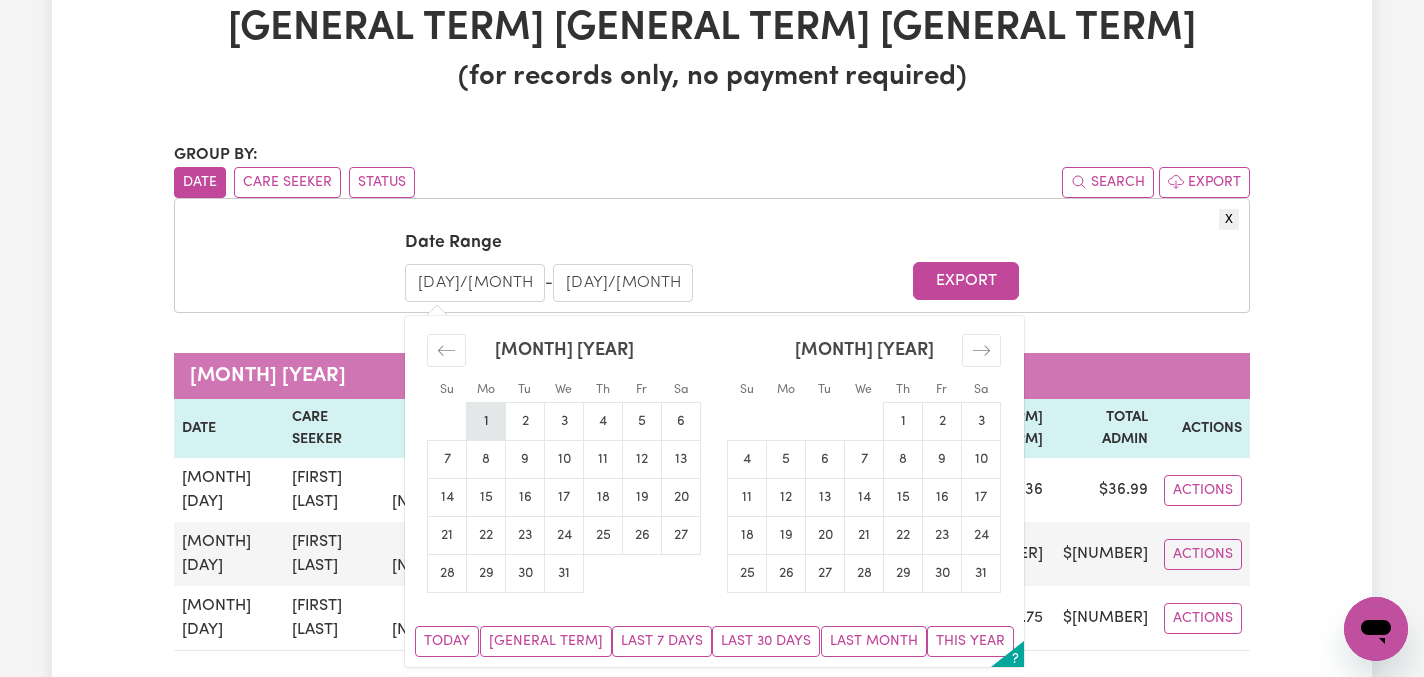 click on "1" at bounding box center [486, 422] 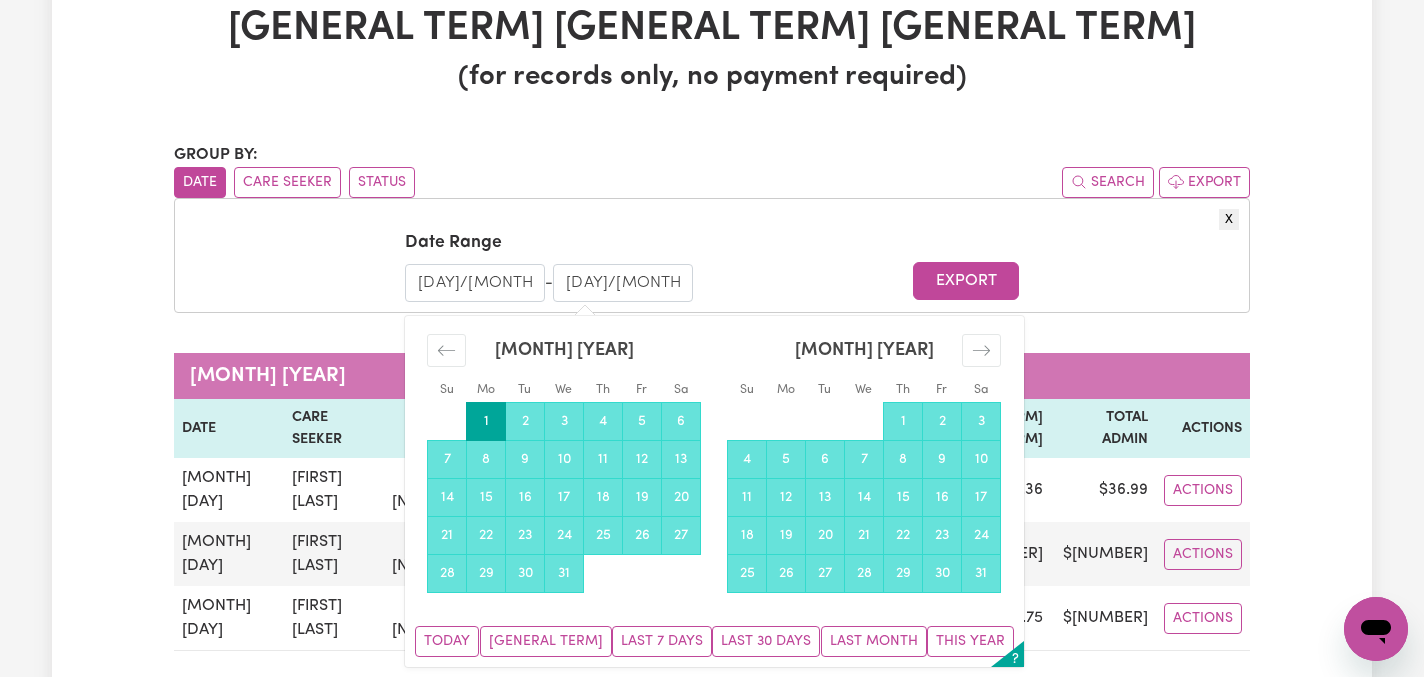 type on "[DAY]/[MONTH]/[YEAR]" 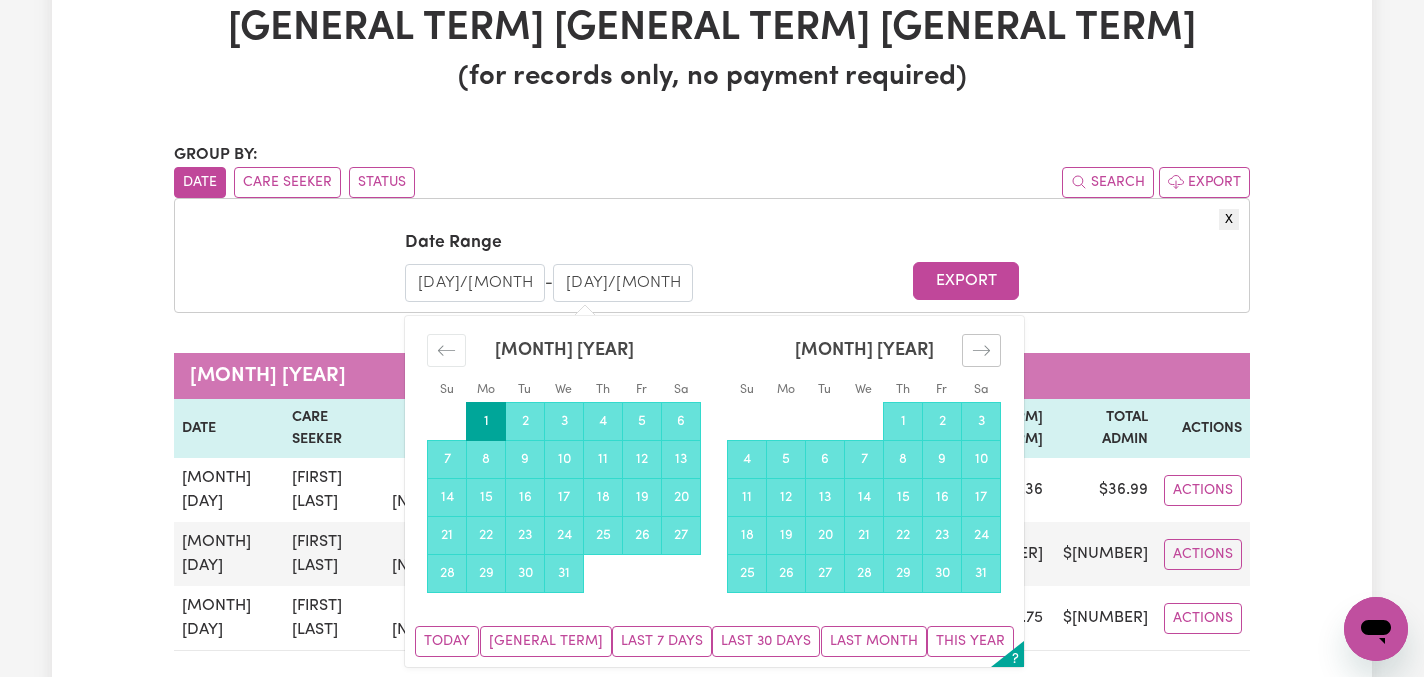 click 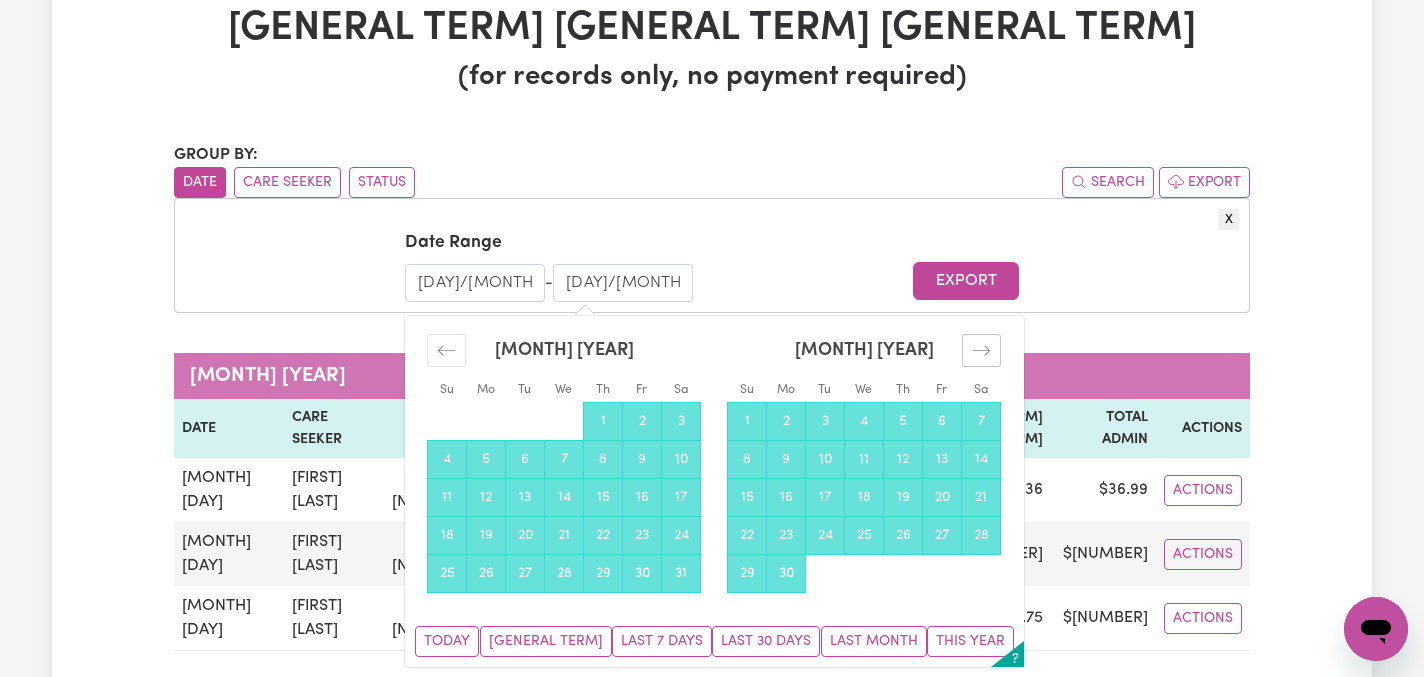 click 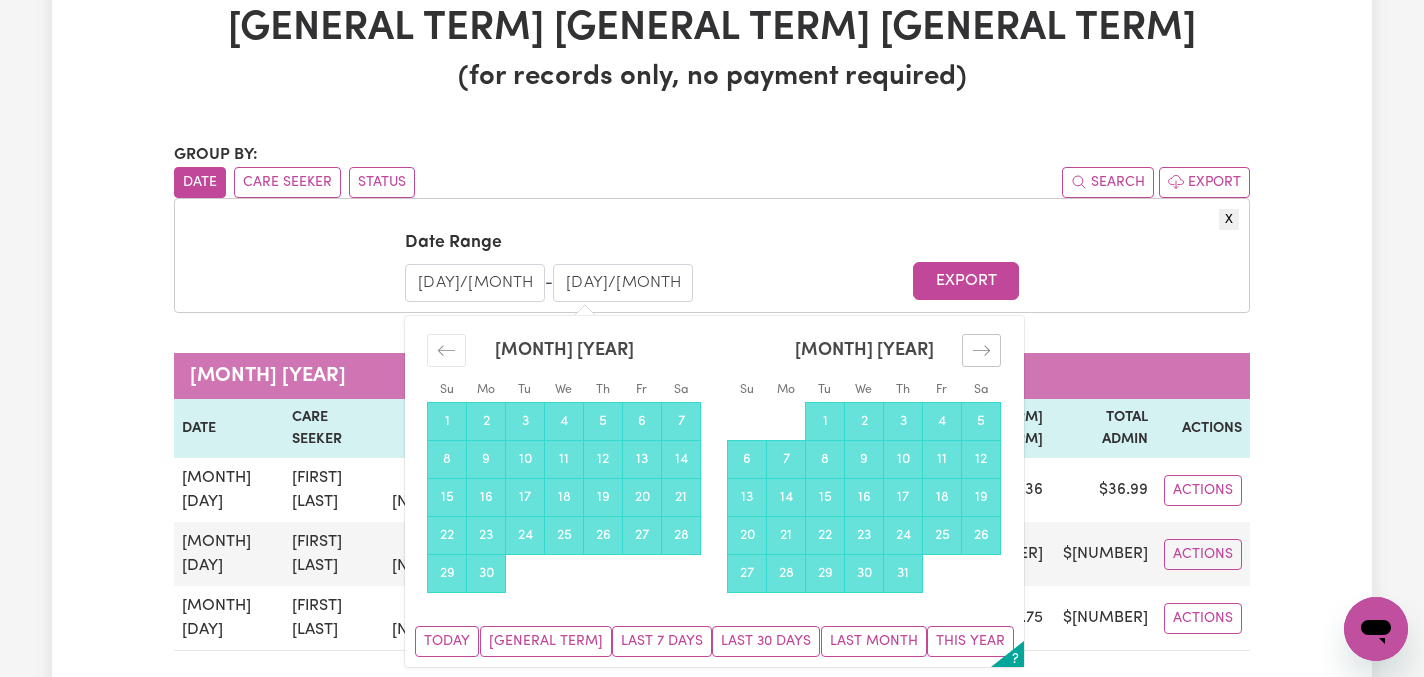 click 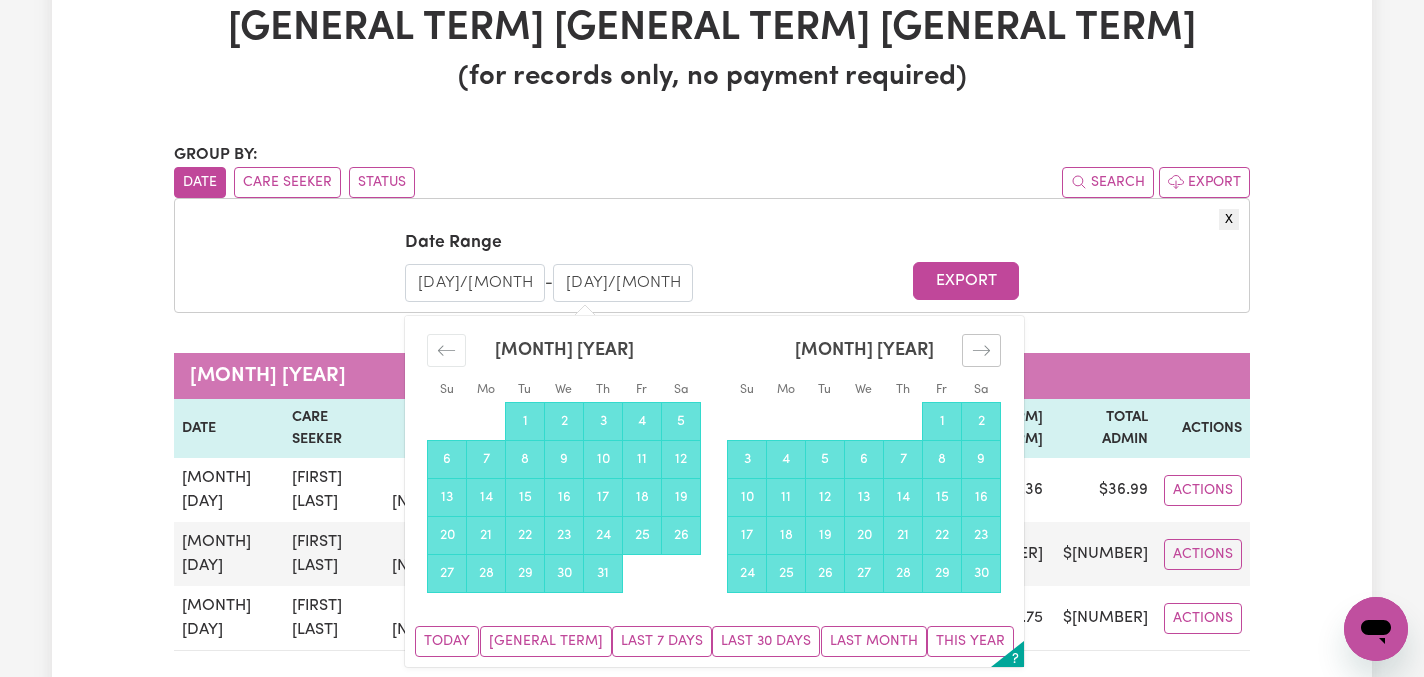 click 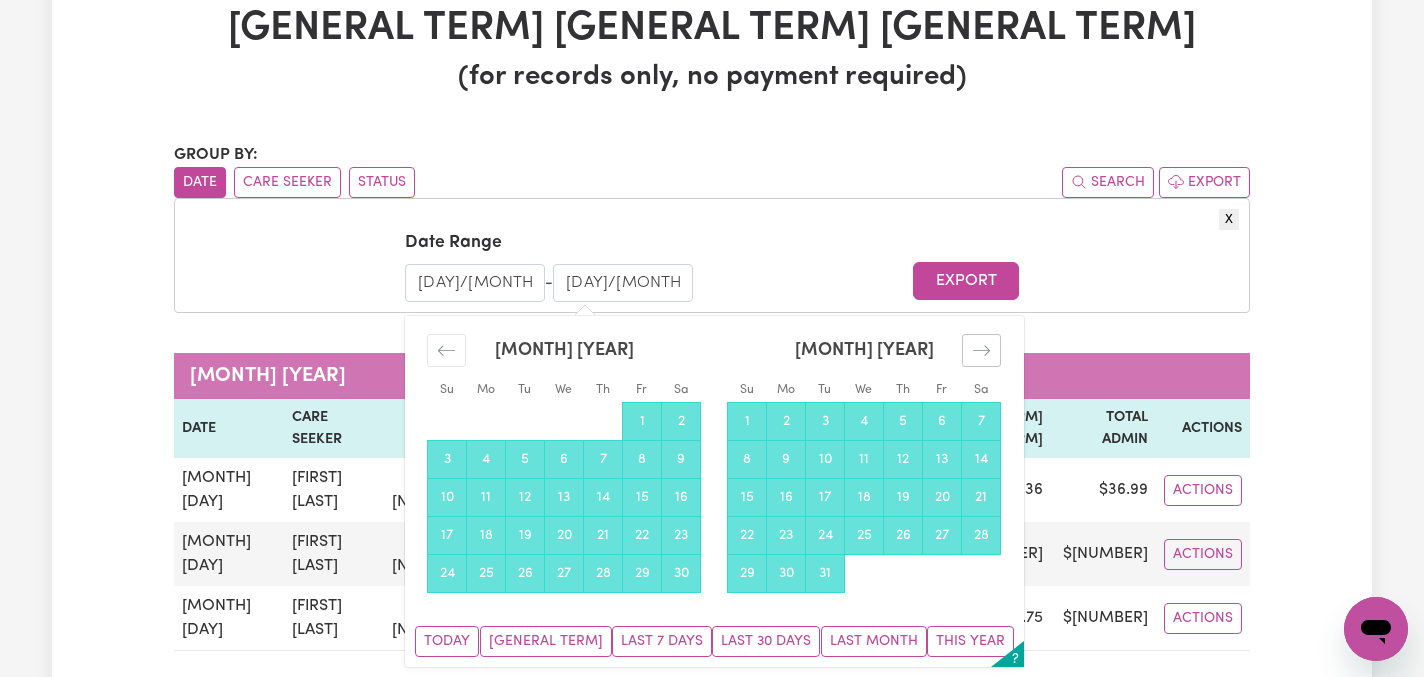 click 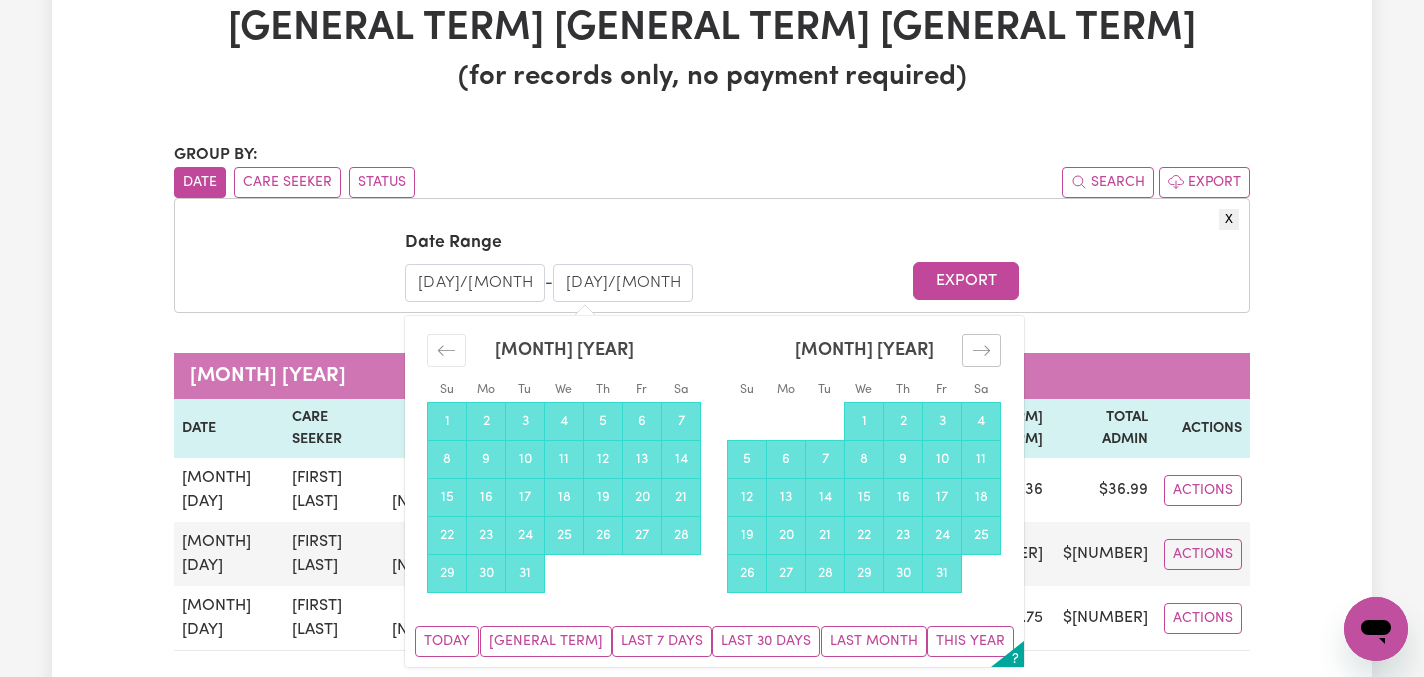 click 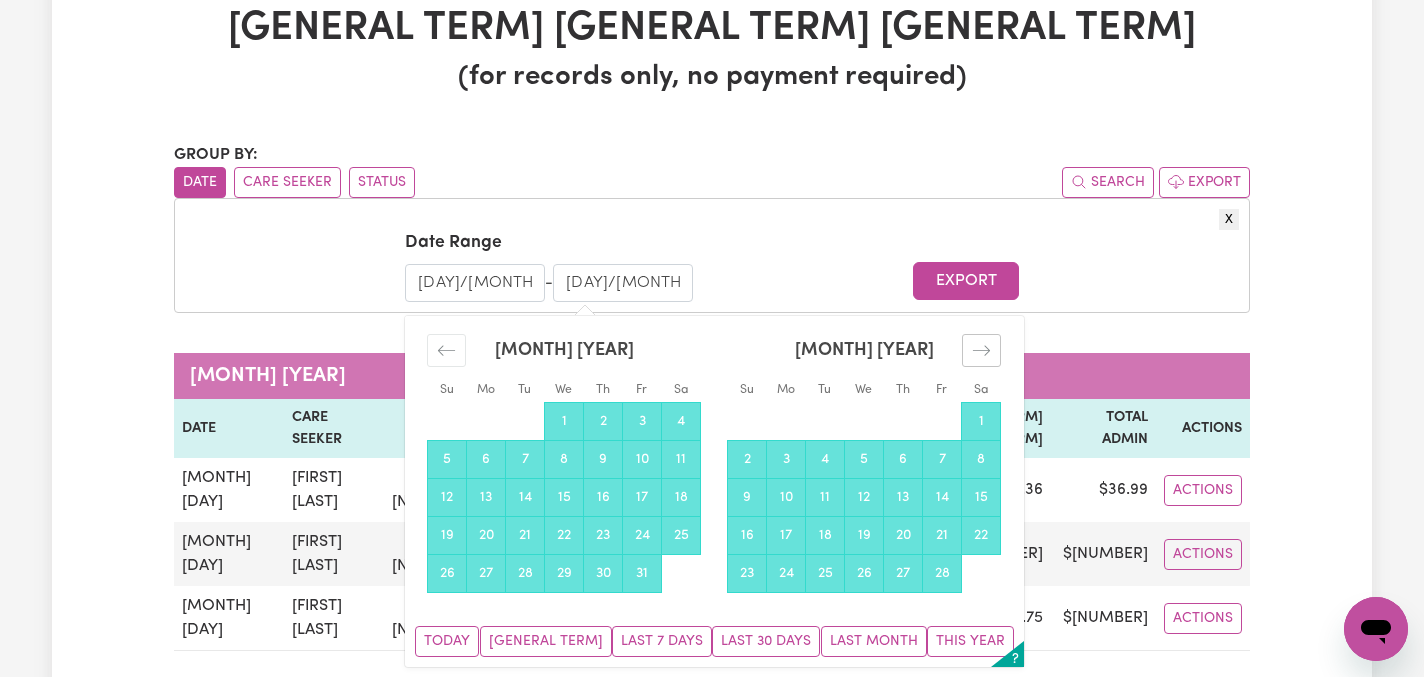 click 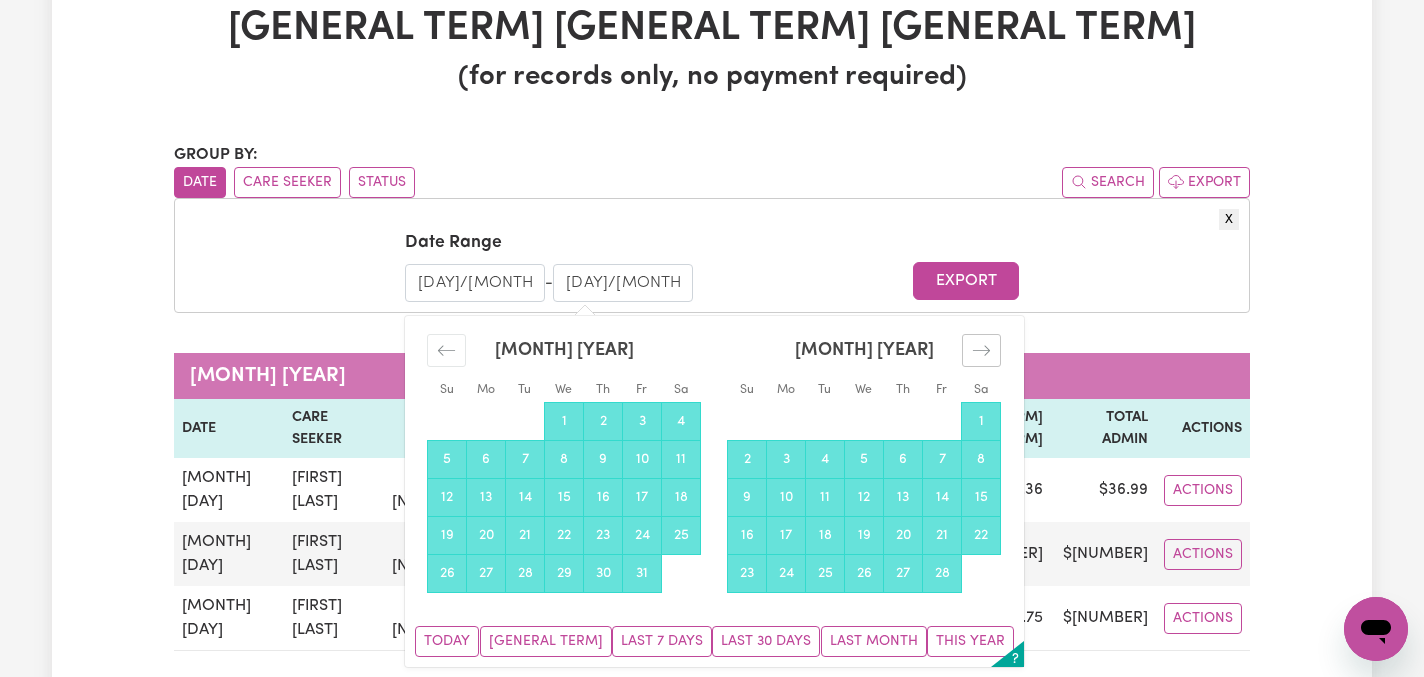 click 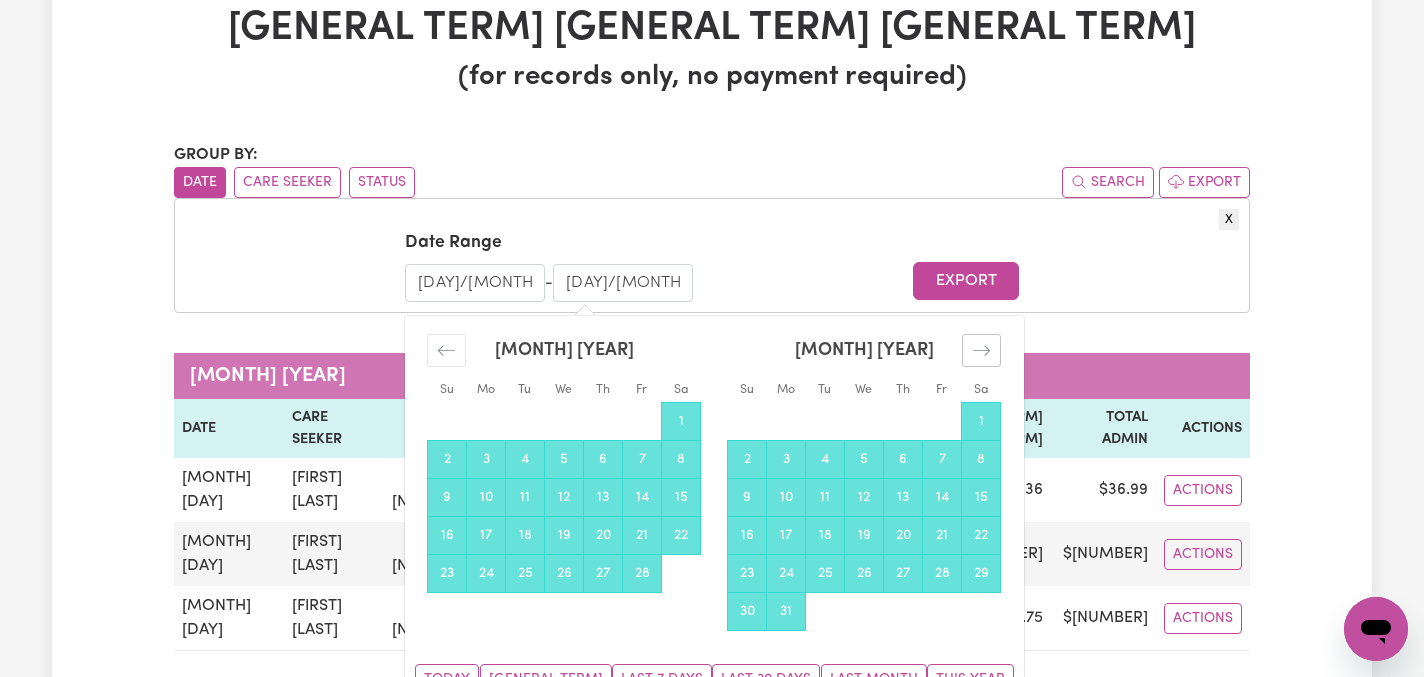 click 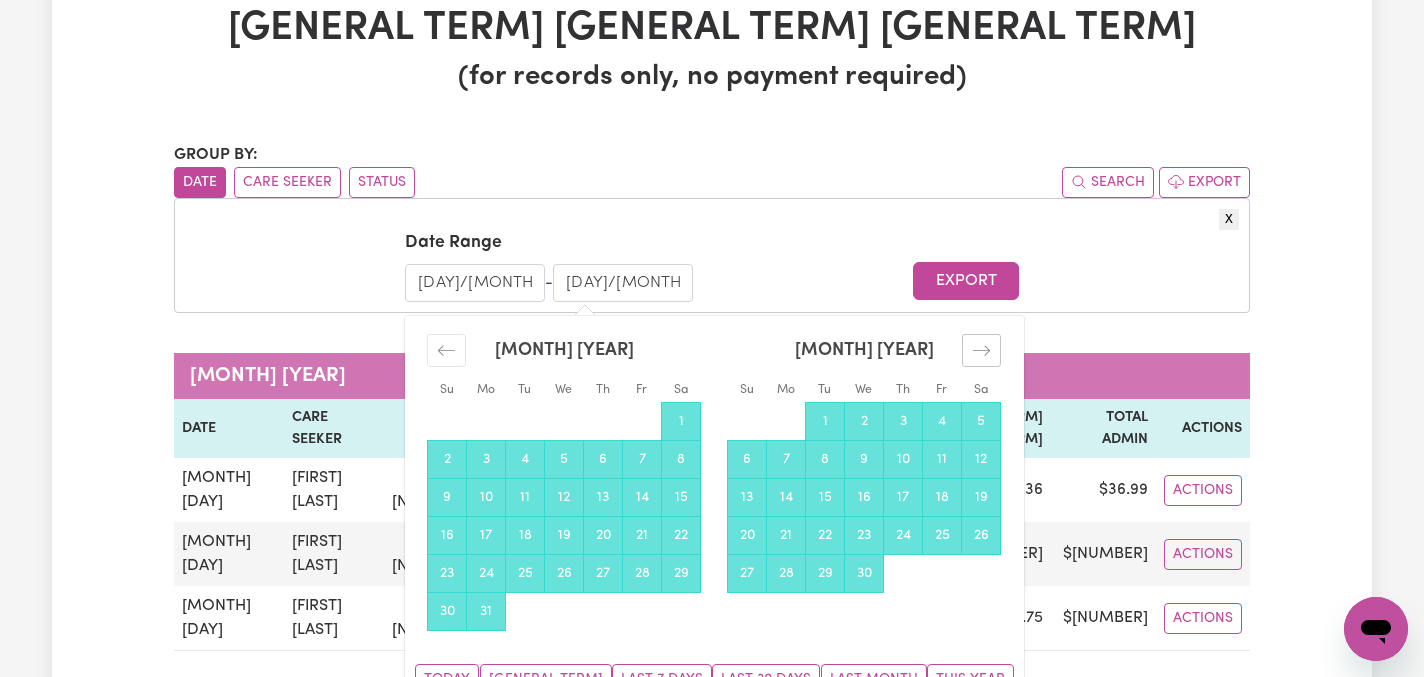 click 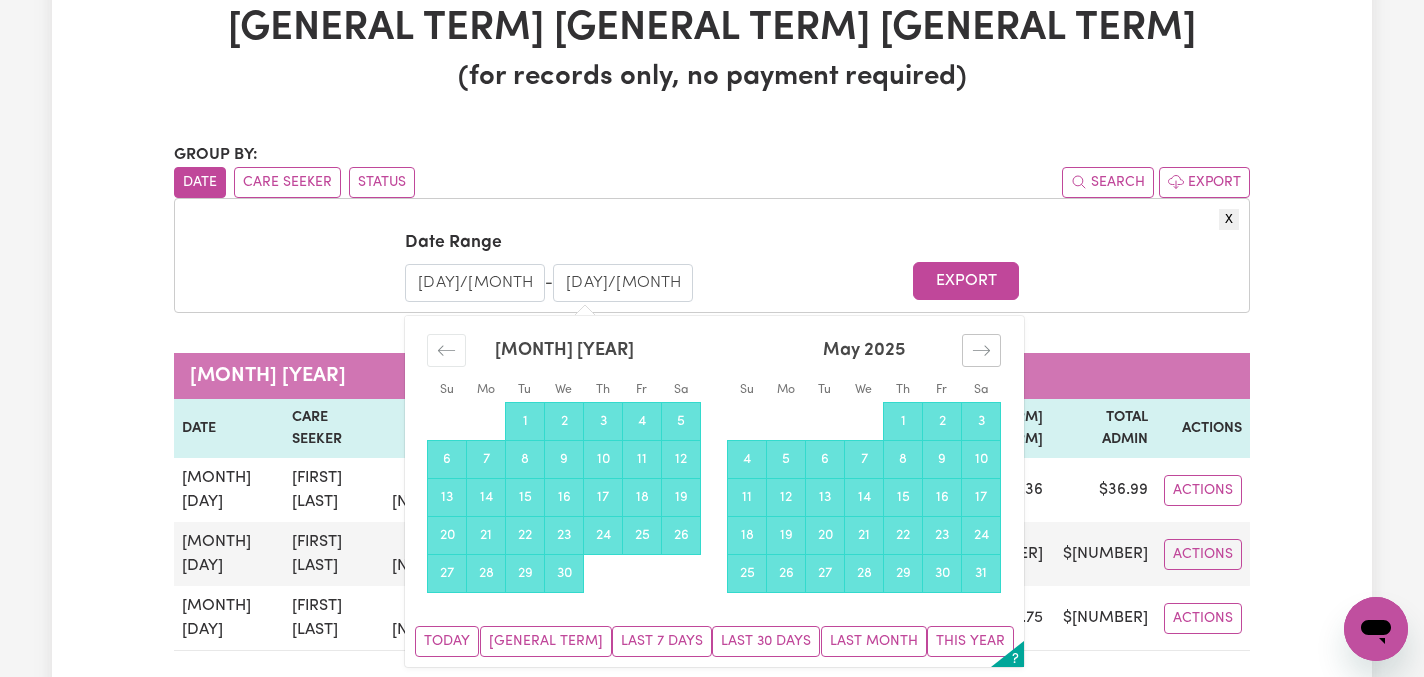 click 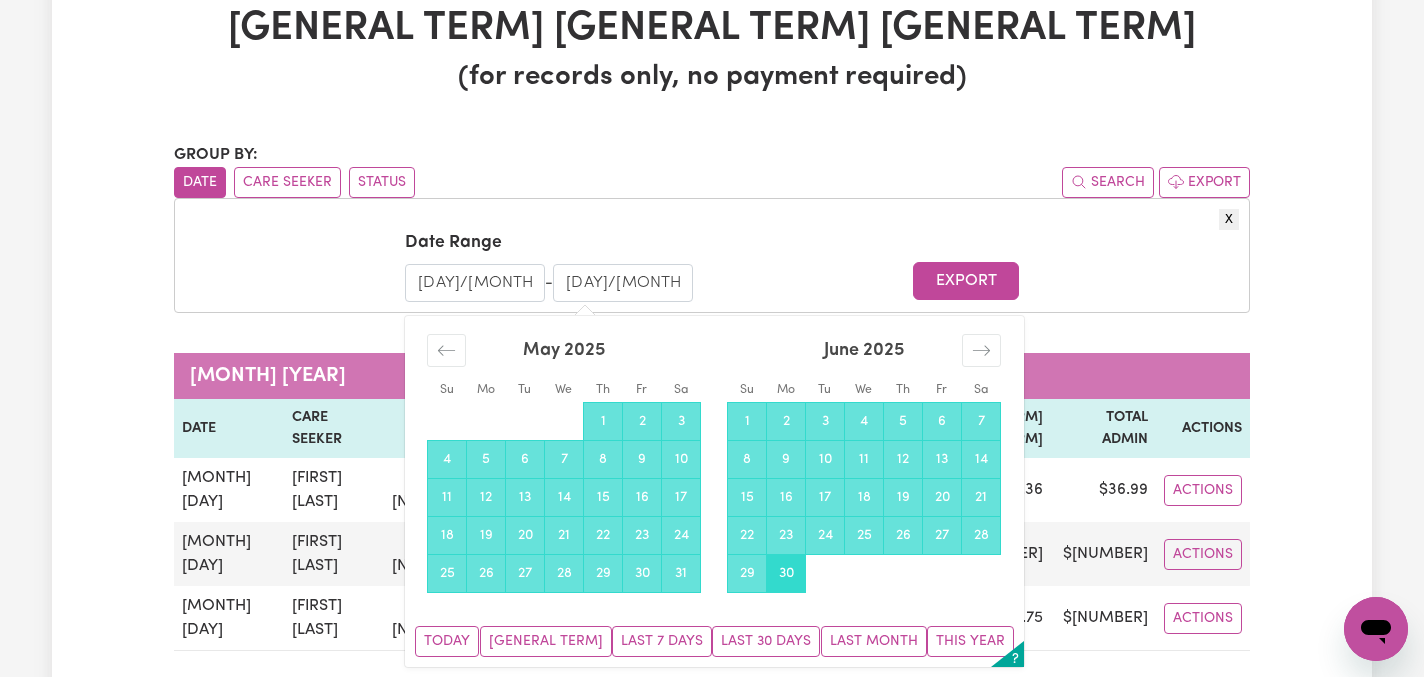 click on "30" at bounding box center [786, 574] 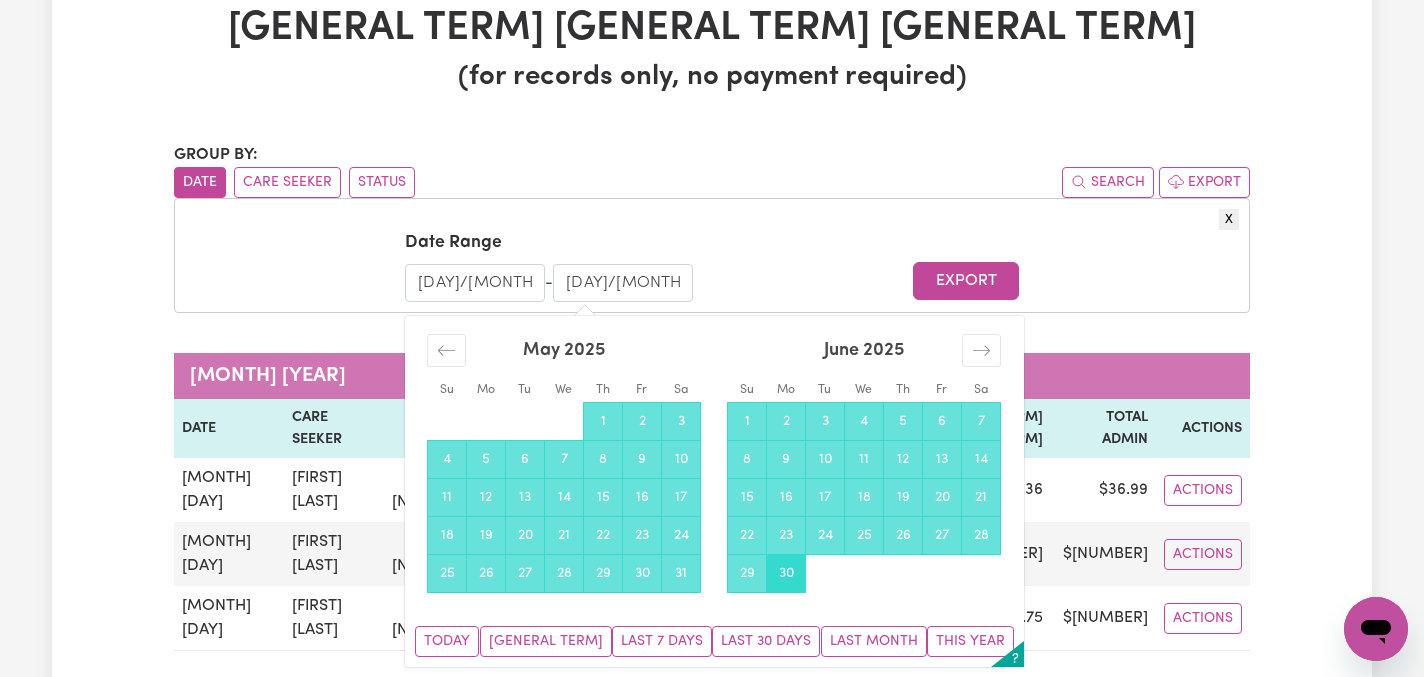 type on "[DAY]/[MONTH]/[YEAR]" 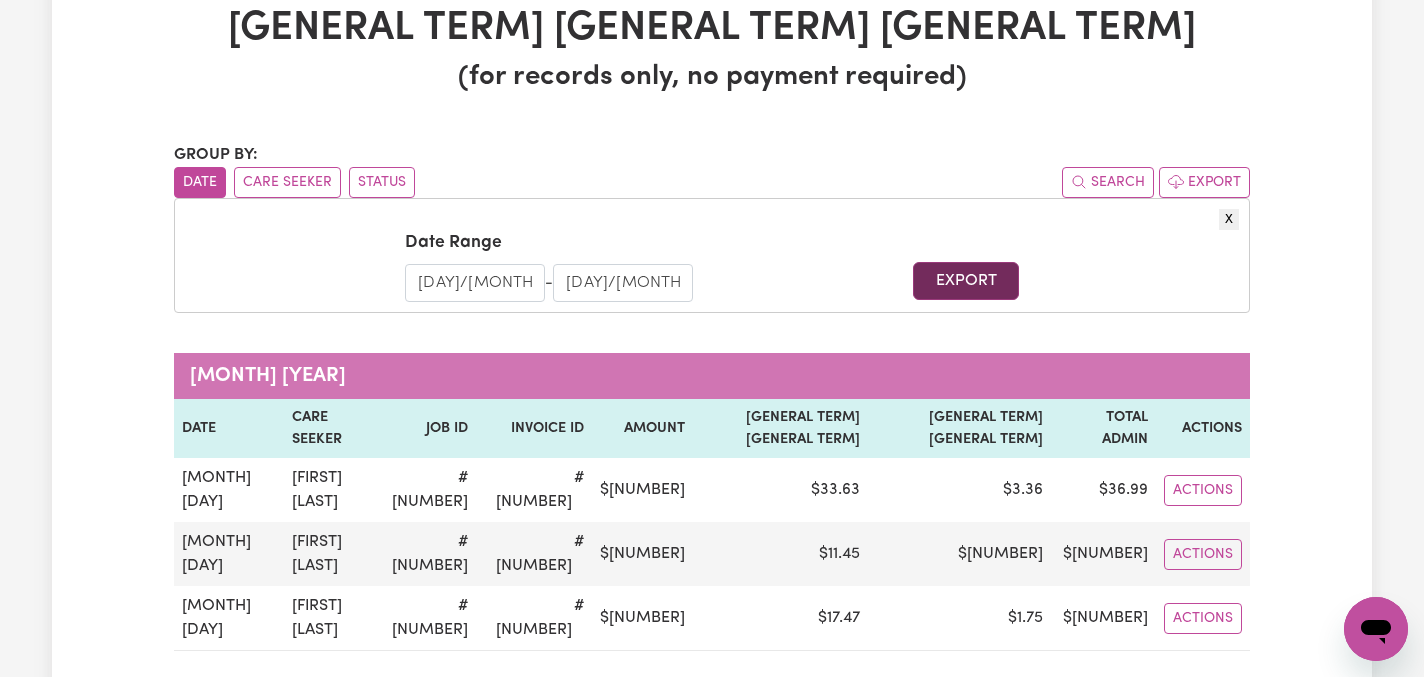 click on "Export" at bounding box center [965, 281] 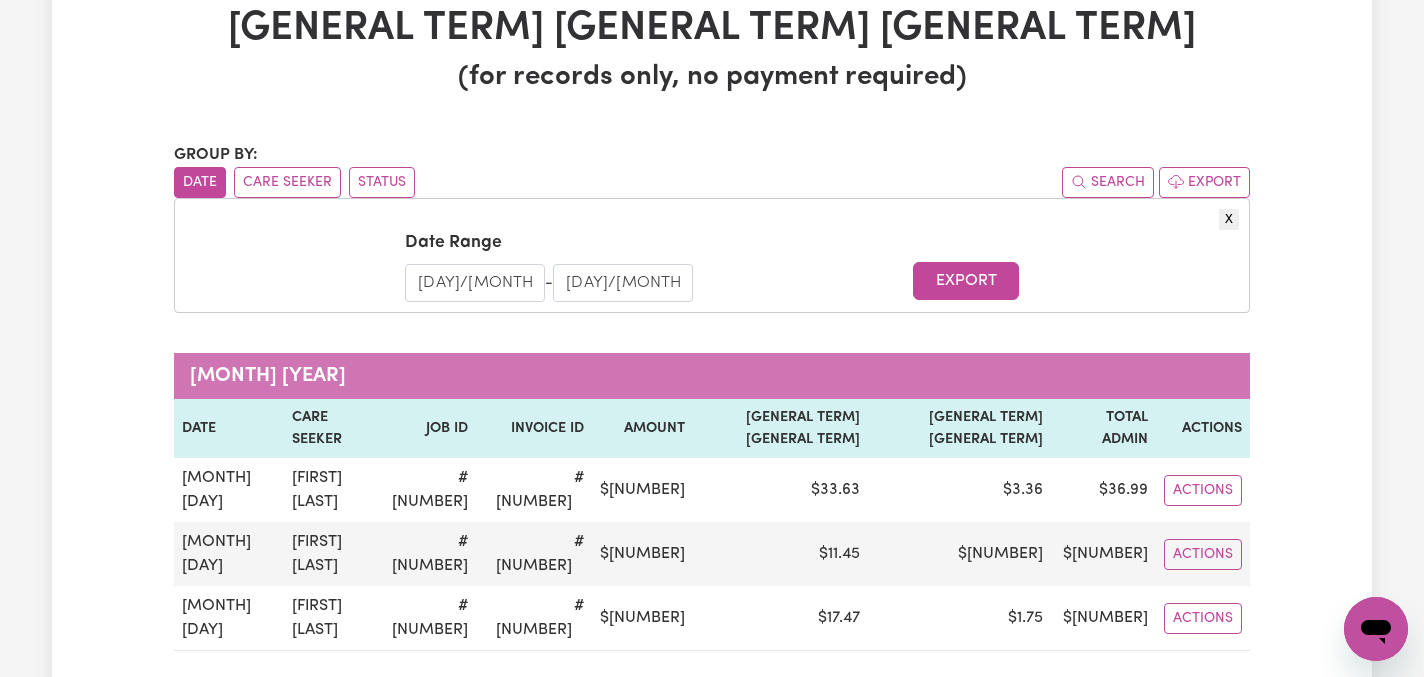 click on "Paid Platform Fee Tax Invoices (for records only, no payment required) Group by: Date Care Seeker Status Search Export X Date Range [DAY]/[MONTH]/[YEAR] Navigate forward to interact with the calendar and select a date. Press the question mark key to get the keyboard shortcuts for changing dates. - [DAY]/[MONTH]/[YEAR] Navigate backward to interact with the calendar and select a date. Press the question mark key to get the keyboard shortcuts for changing dates. Export [MONTH] [YEAR] Date Care Seeker Job ID Invoice ID Amount Admin Fee Admin GST Total Admin Actions [MONTH] [DAY] [FIRST] [LAST] # [NUMBER] # [NUMBER] $ [NUMBER] $ [NUMBER] $ [NUMBER] $ [NUMBER] Actions [MONTH] [DAY] [FIRST] [LAST] # [NUMBER] # [NUMBER] $ [NUMBER] $ [NUMBER] $ [NUMBER] $ [NUMBER] Actions [MONTH] [DAY] [FIRST] [LAST] # [NUMBER] # [NUMBER] $ [NUMBER] $ [NUMBER] $ [NUMBER] $ [NUMBER] Actions [MONTH] [YEAR] Date Care Seeker Job ID Invoice ID Amount Admin Fee Admin GST Total Admin Actions [MONTH] [DAY] [FIRST] [LAST] # [NUMBER] # [NUMBER] $ [NUMBER] $ [NUMBER] $ [NUMBER] $ [NUMBER] #" at bounding box center (712, 2475) 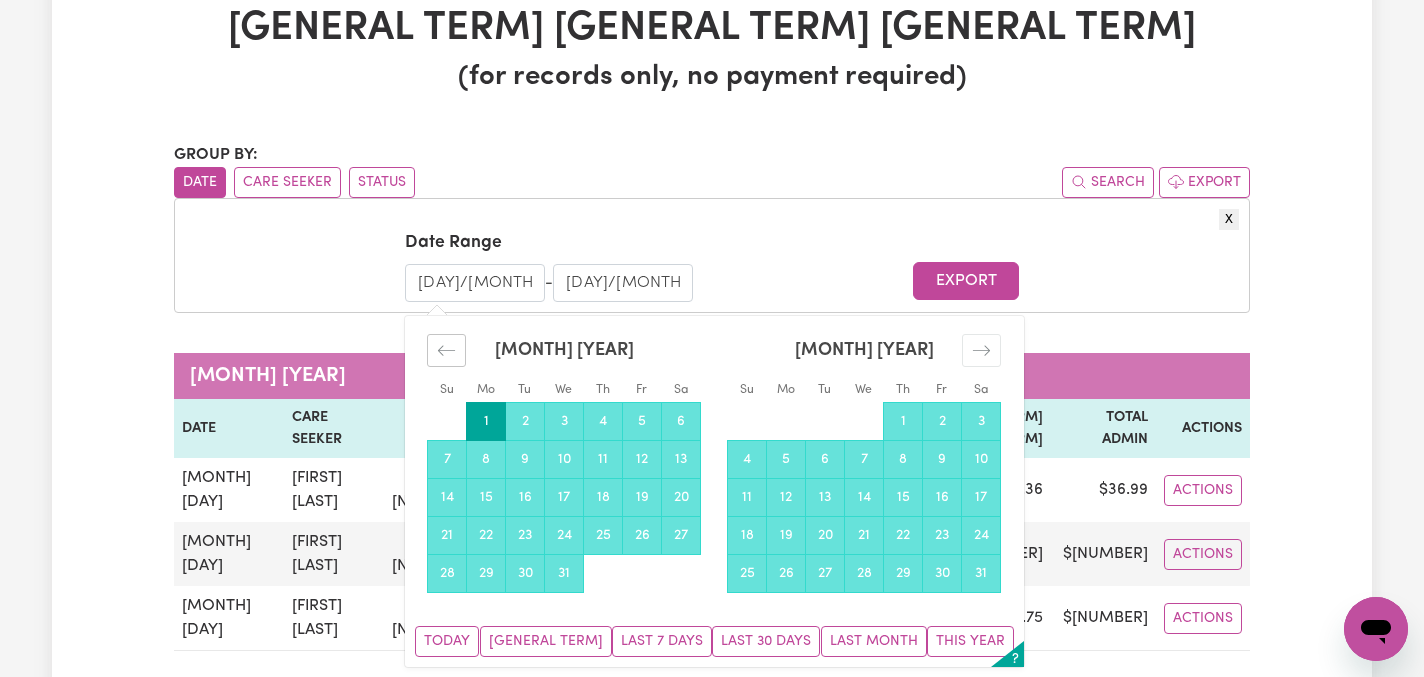 click 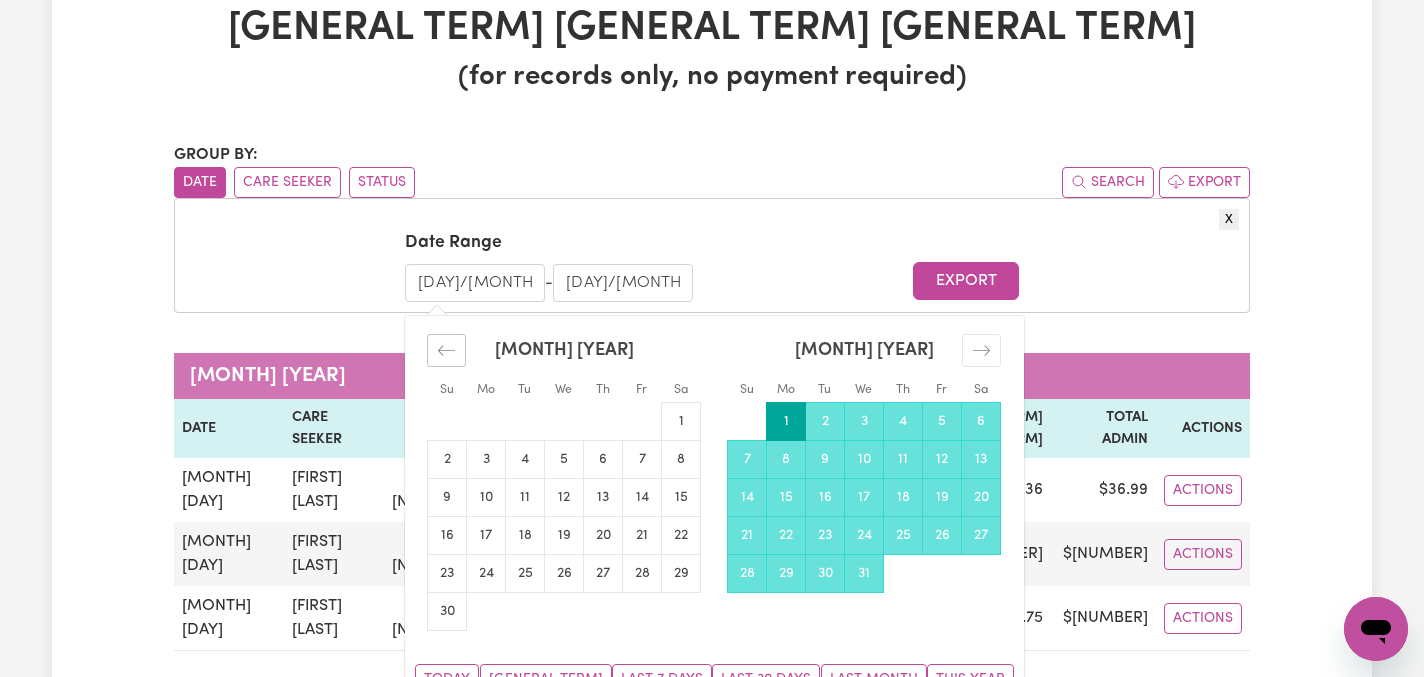 click 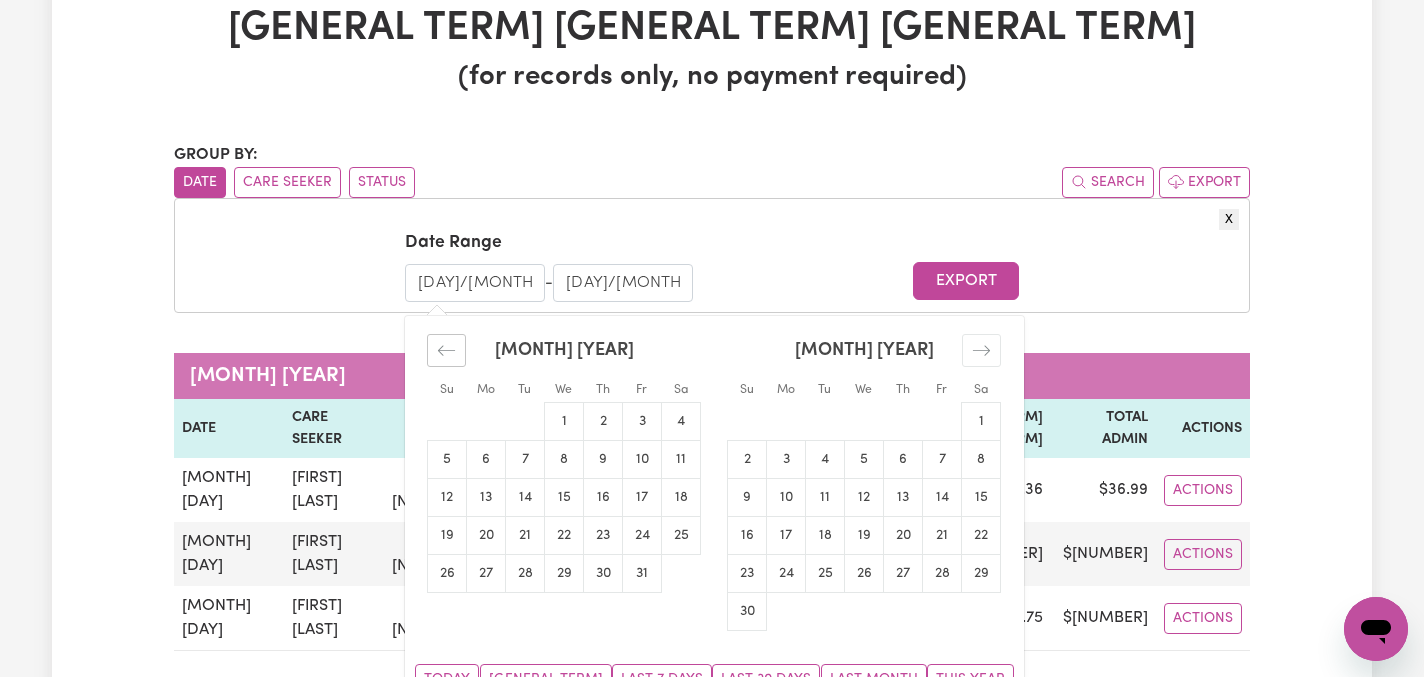 click 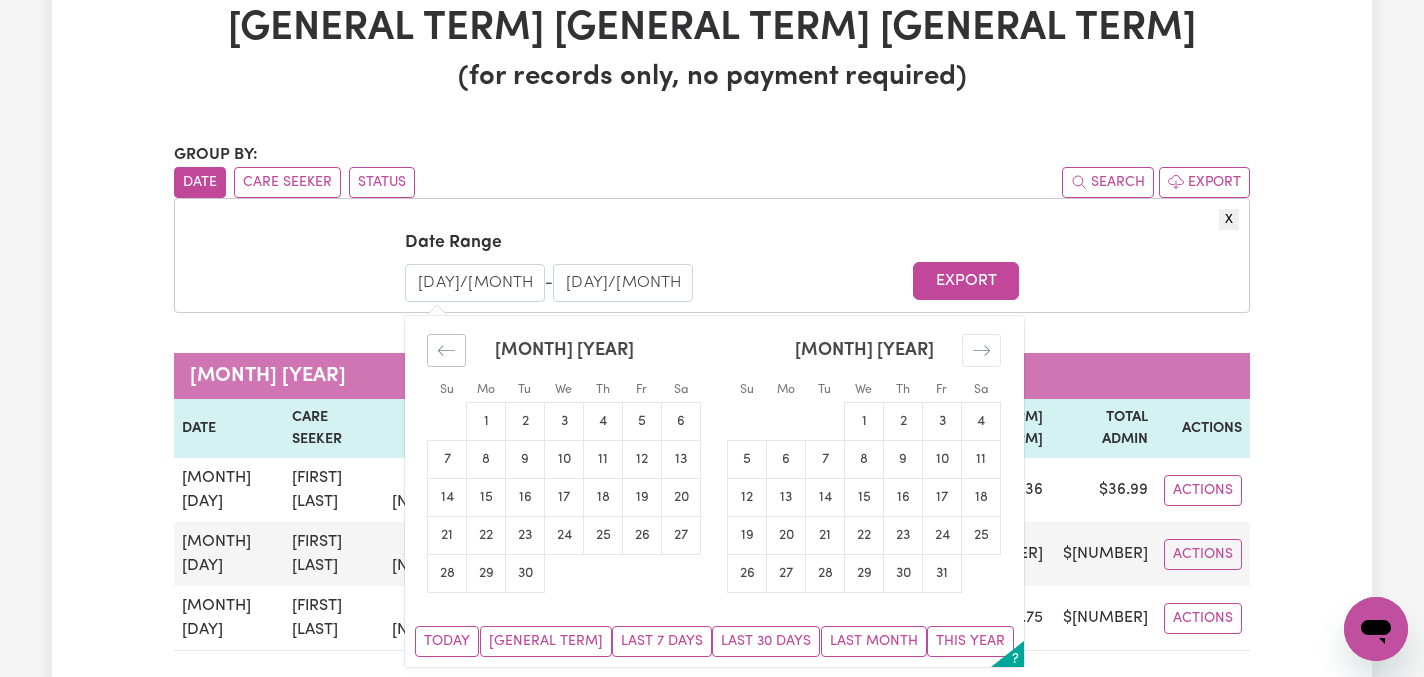 click 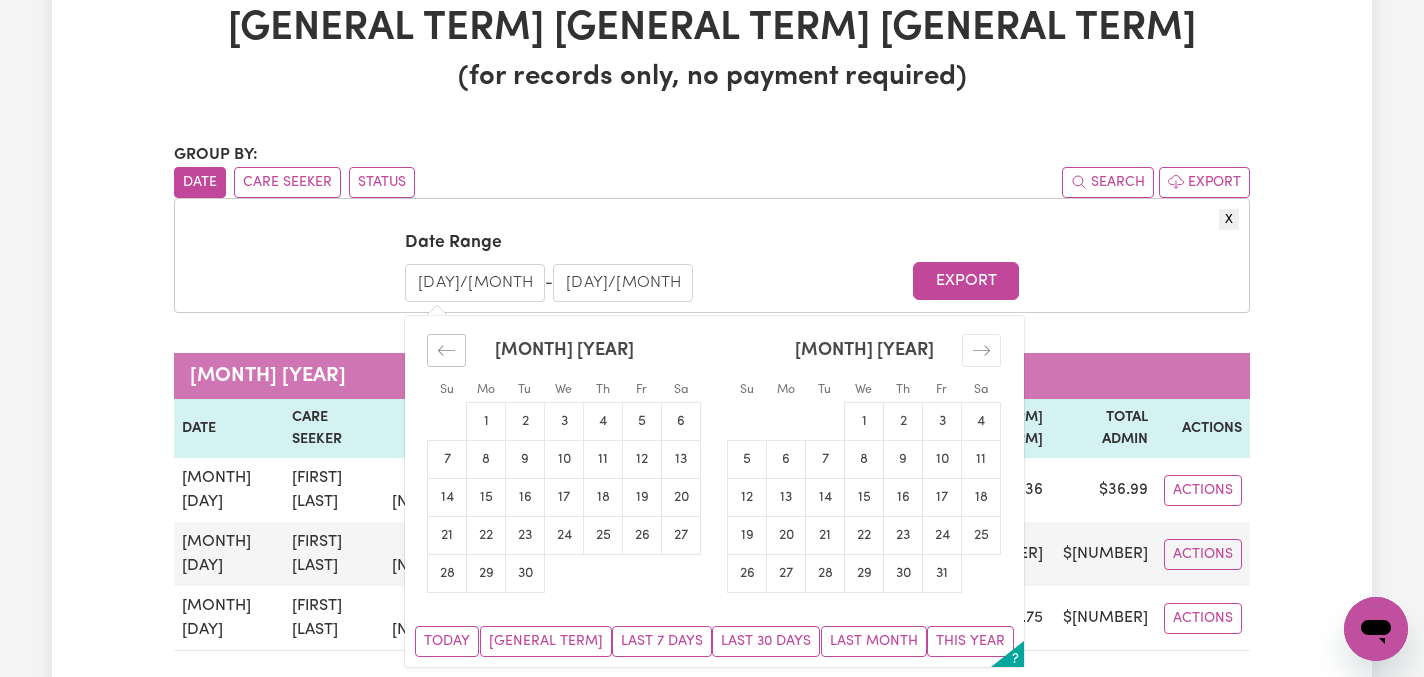 click 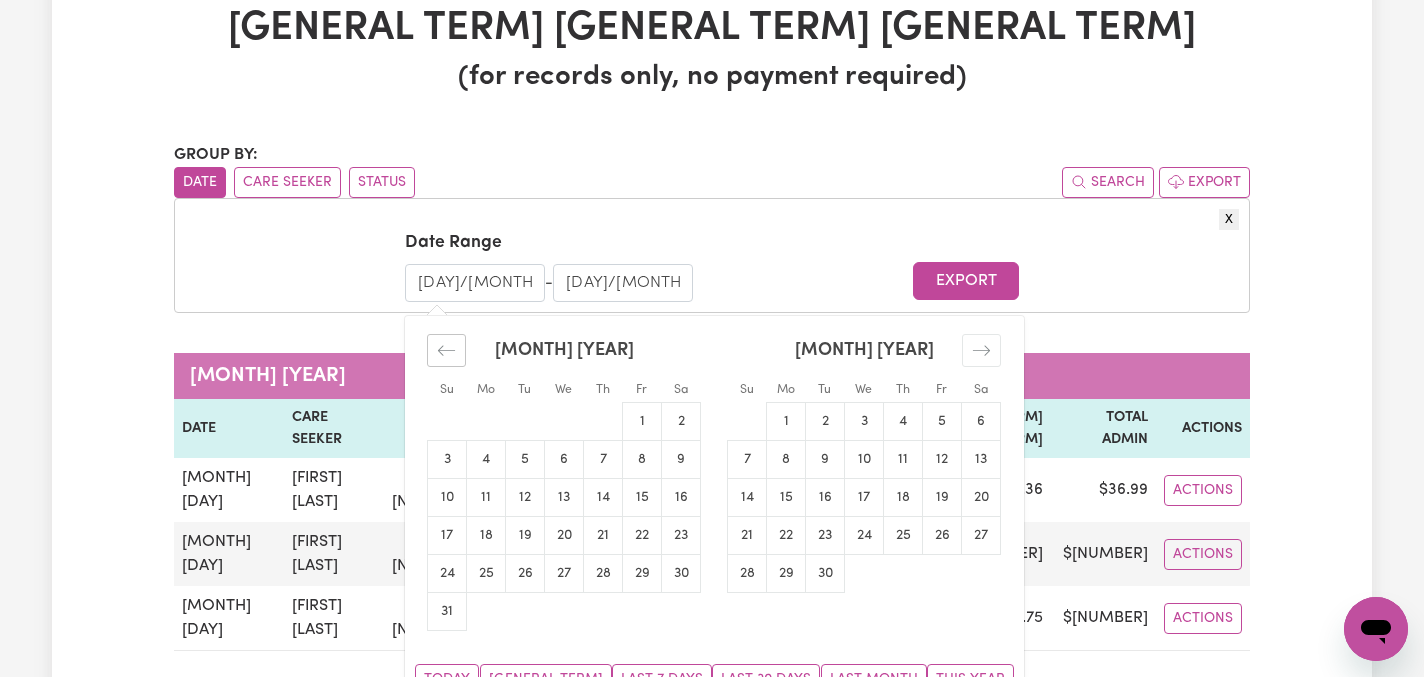 click 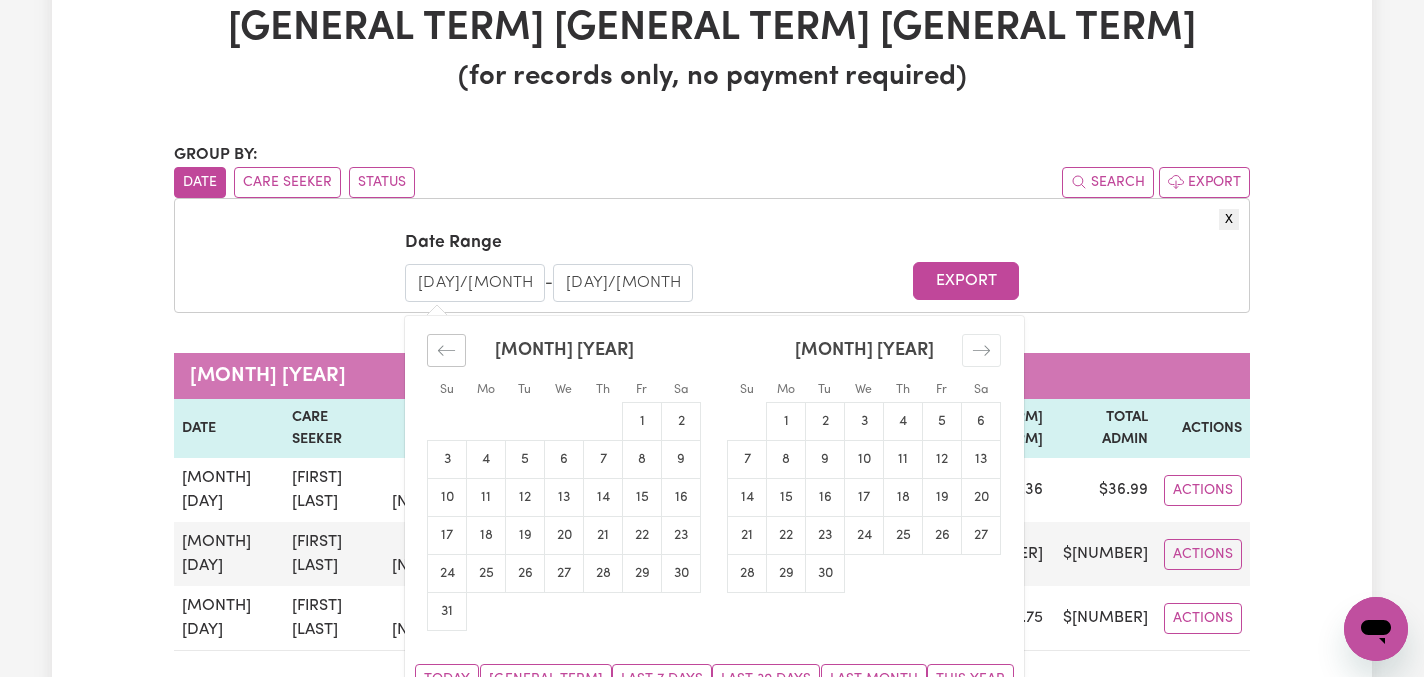 click 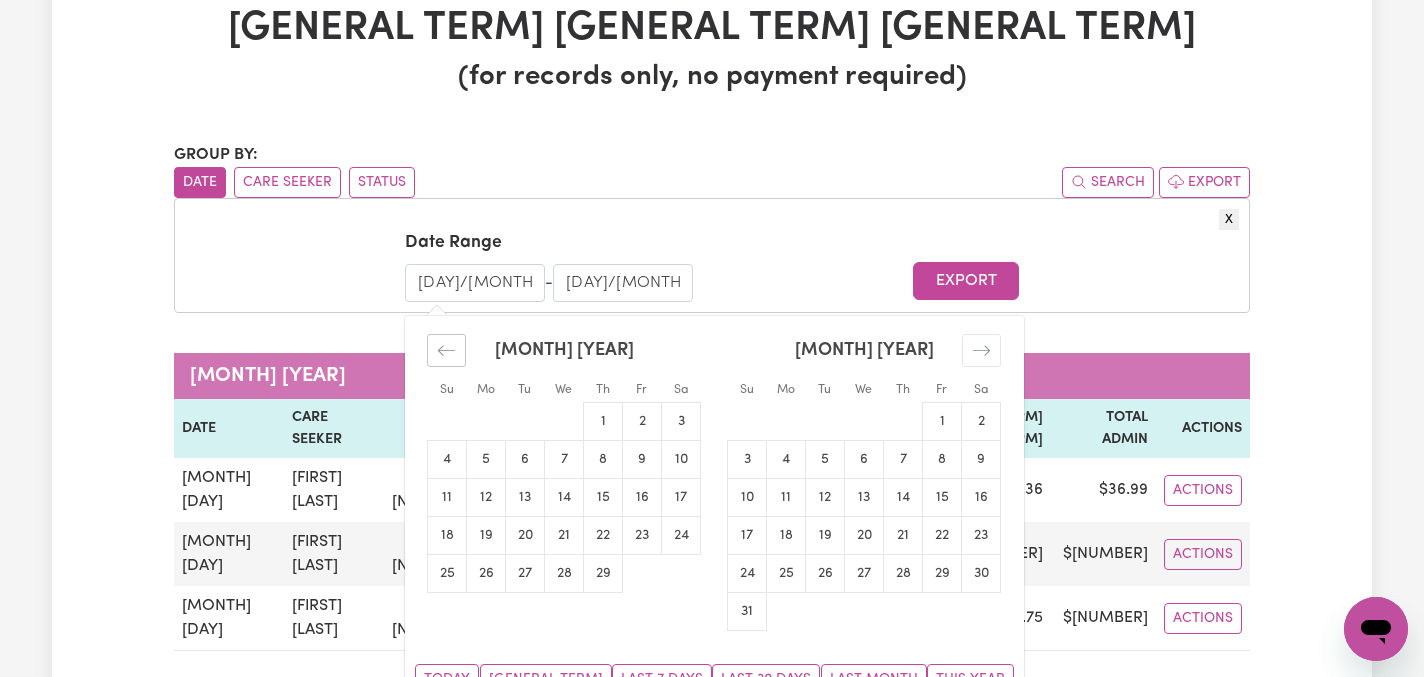 click 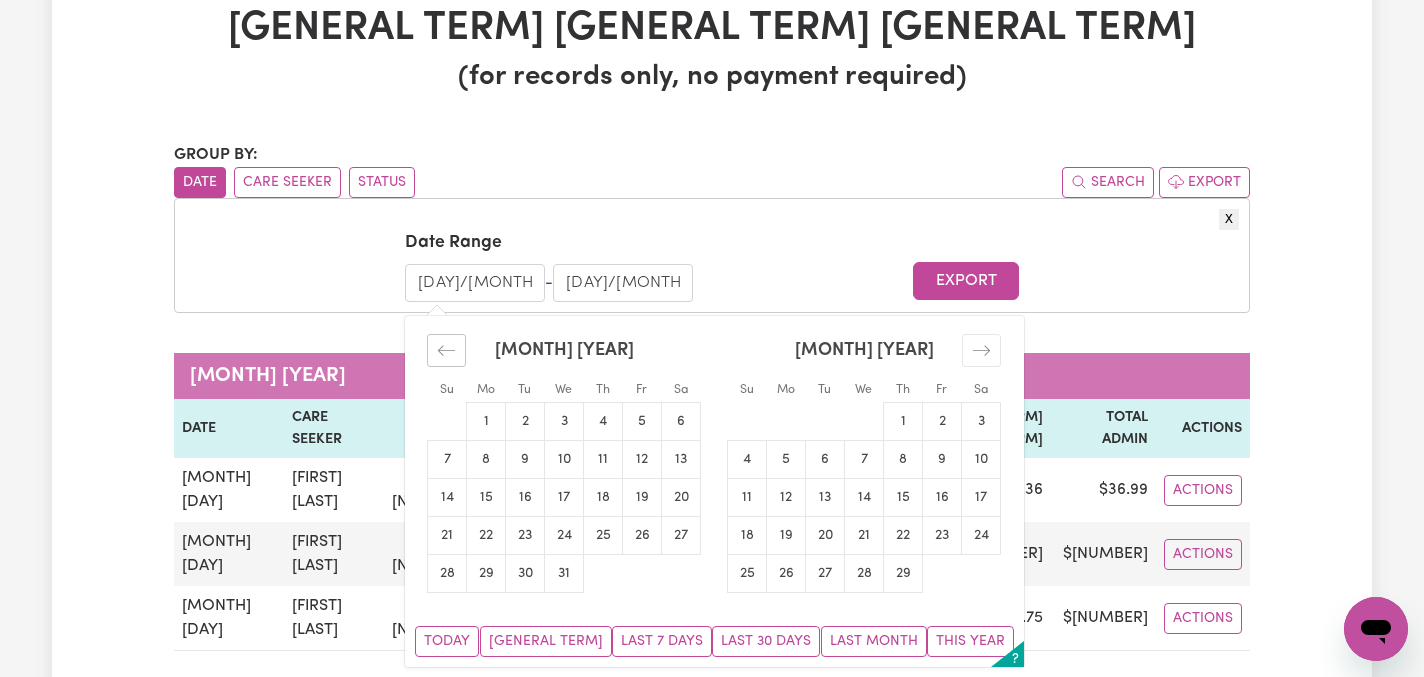 click 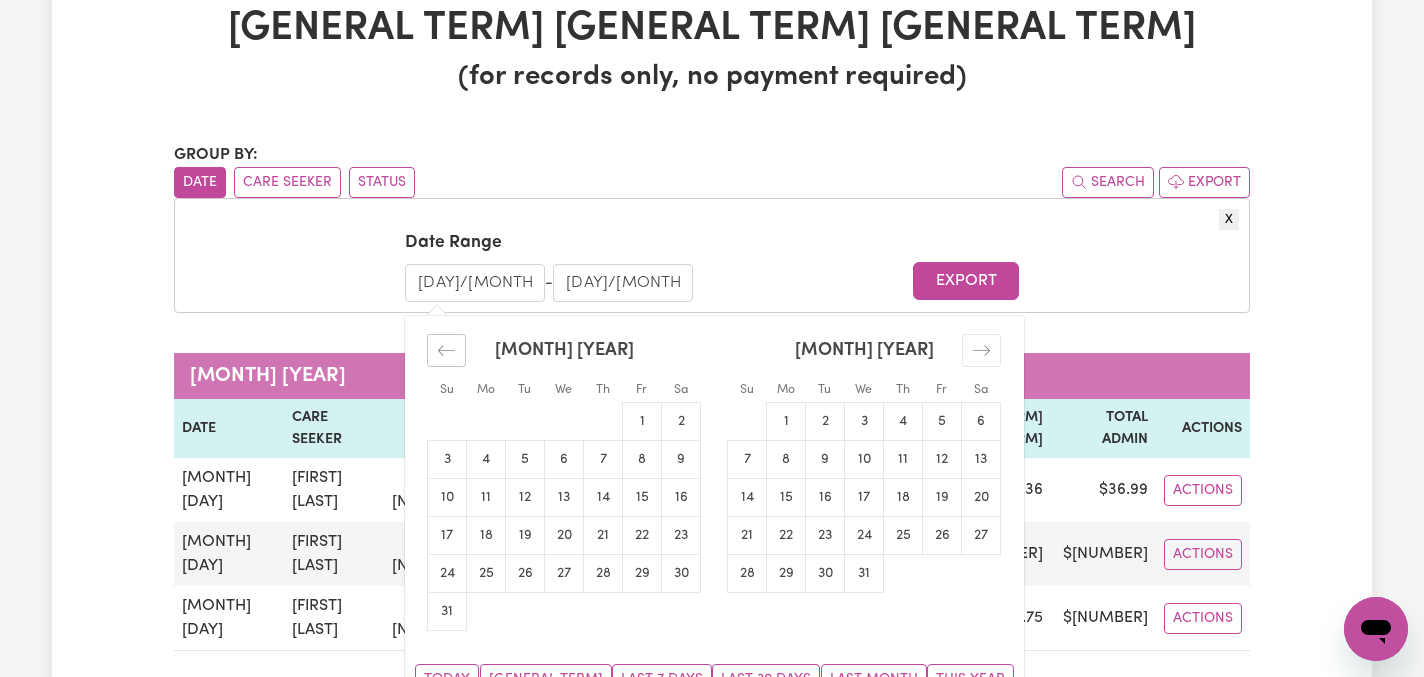 click 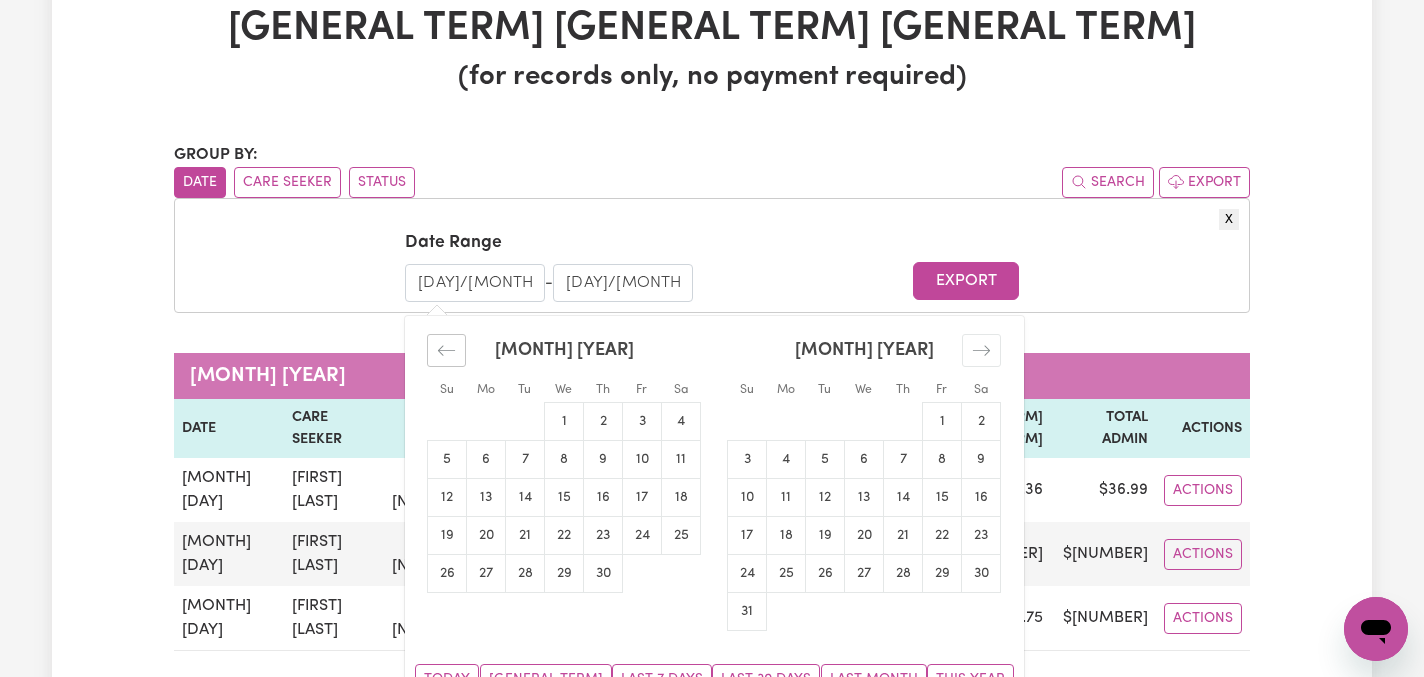 click 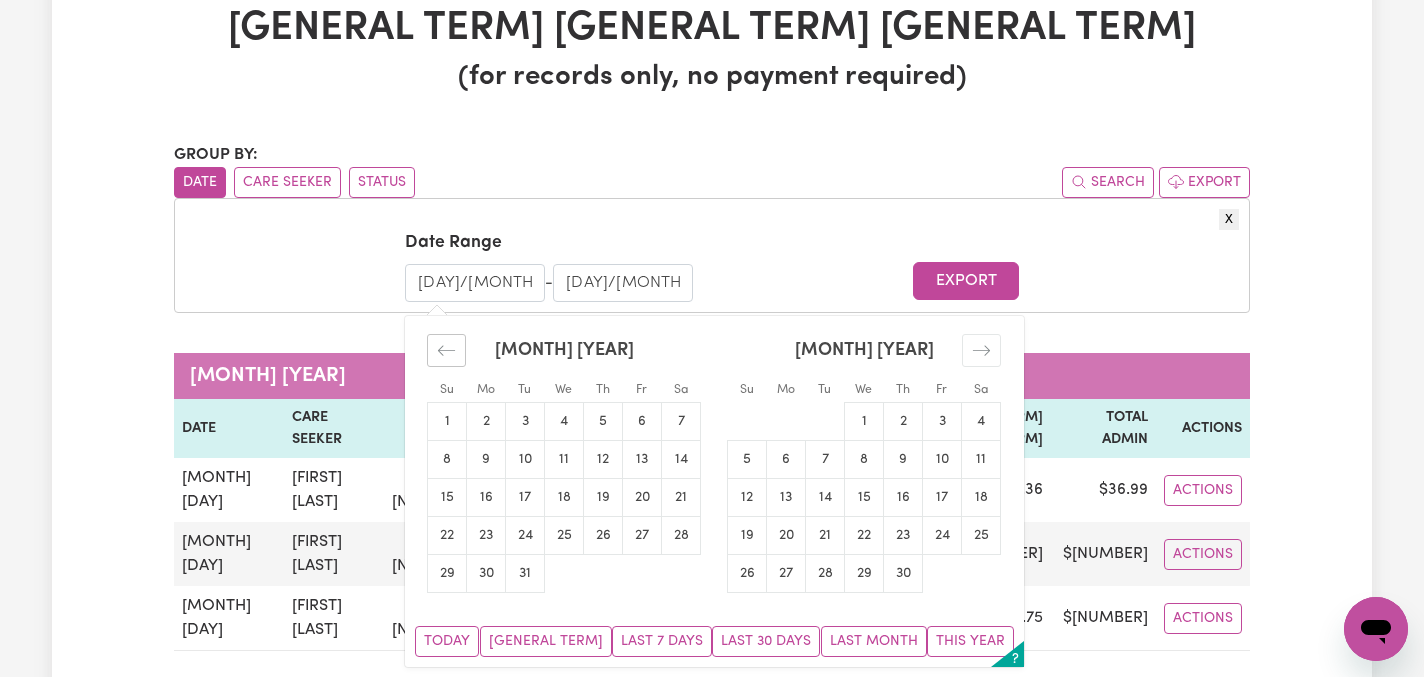 click 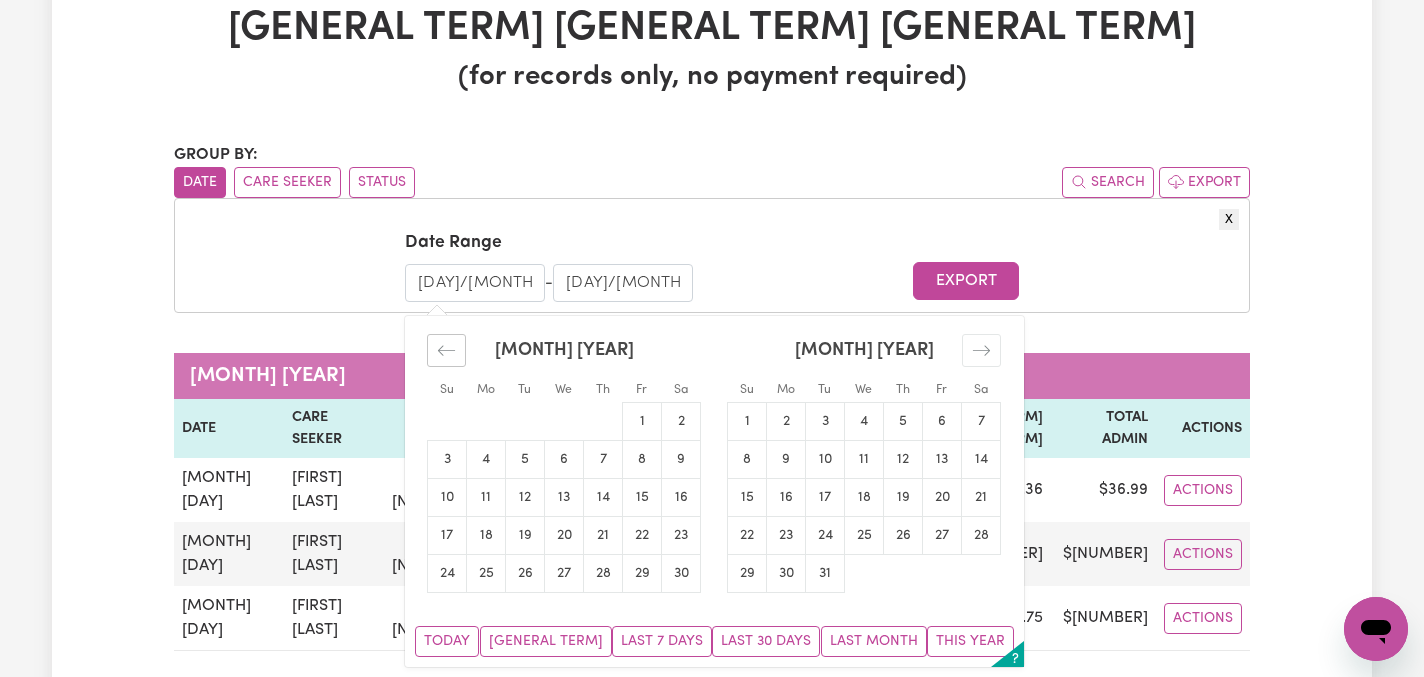 click 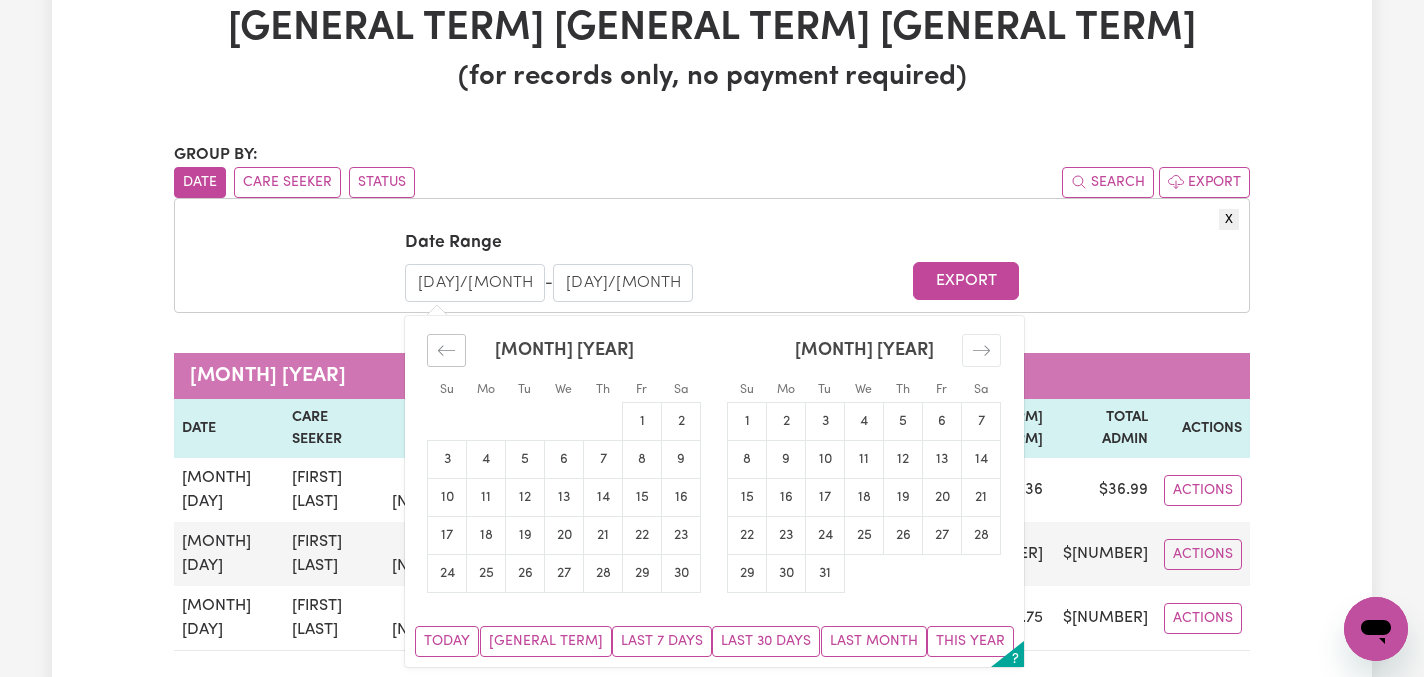 click 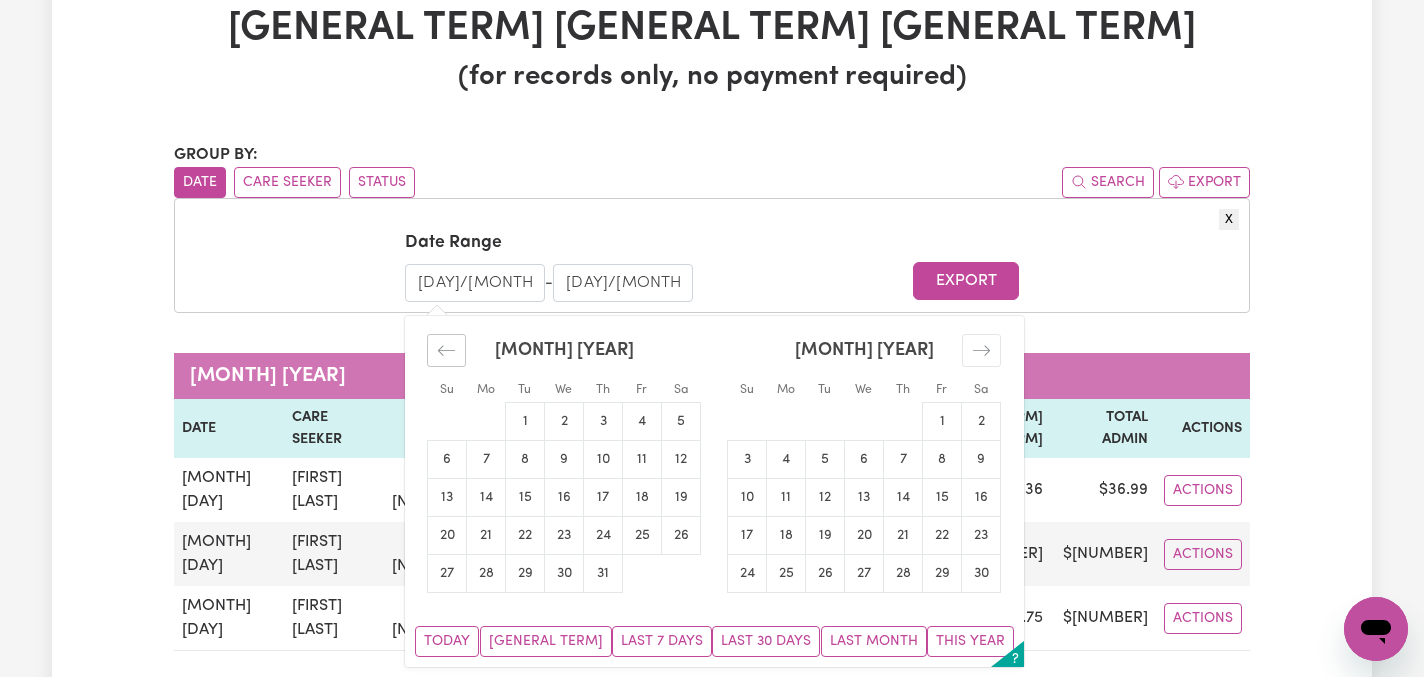 click at bounding box center [446, 350] 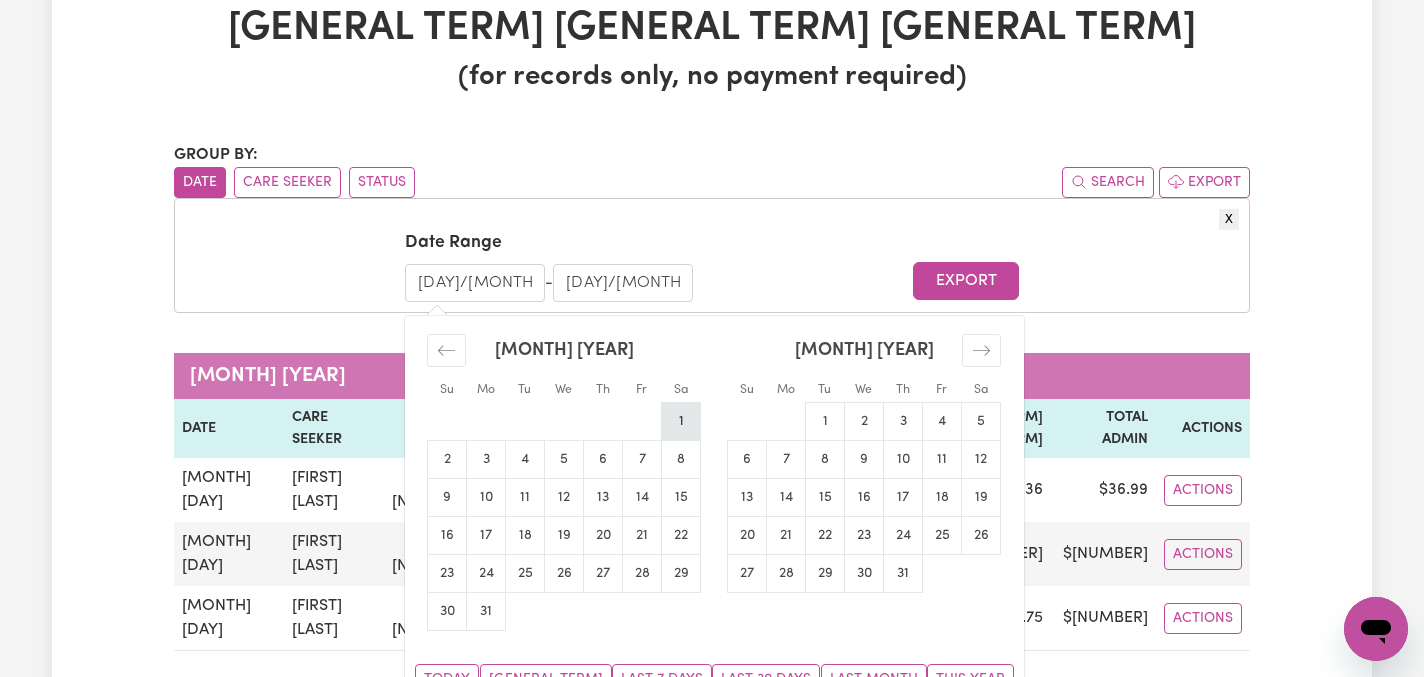 click on "1" at bounding box center [681, 422] 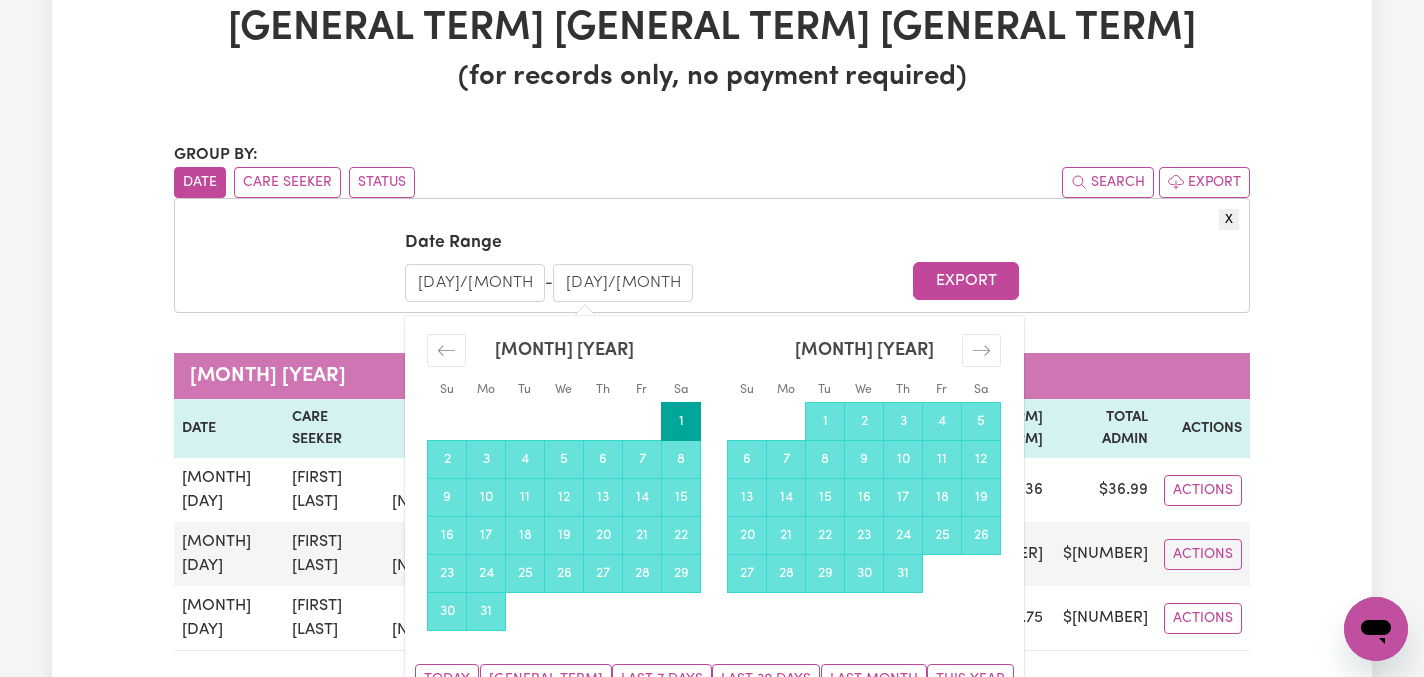 drag, startPoint x: 646, startPoint y: 282, endPoint x: 664, endPoint y: 284, distance: 18.110771 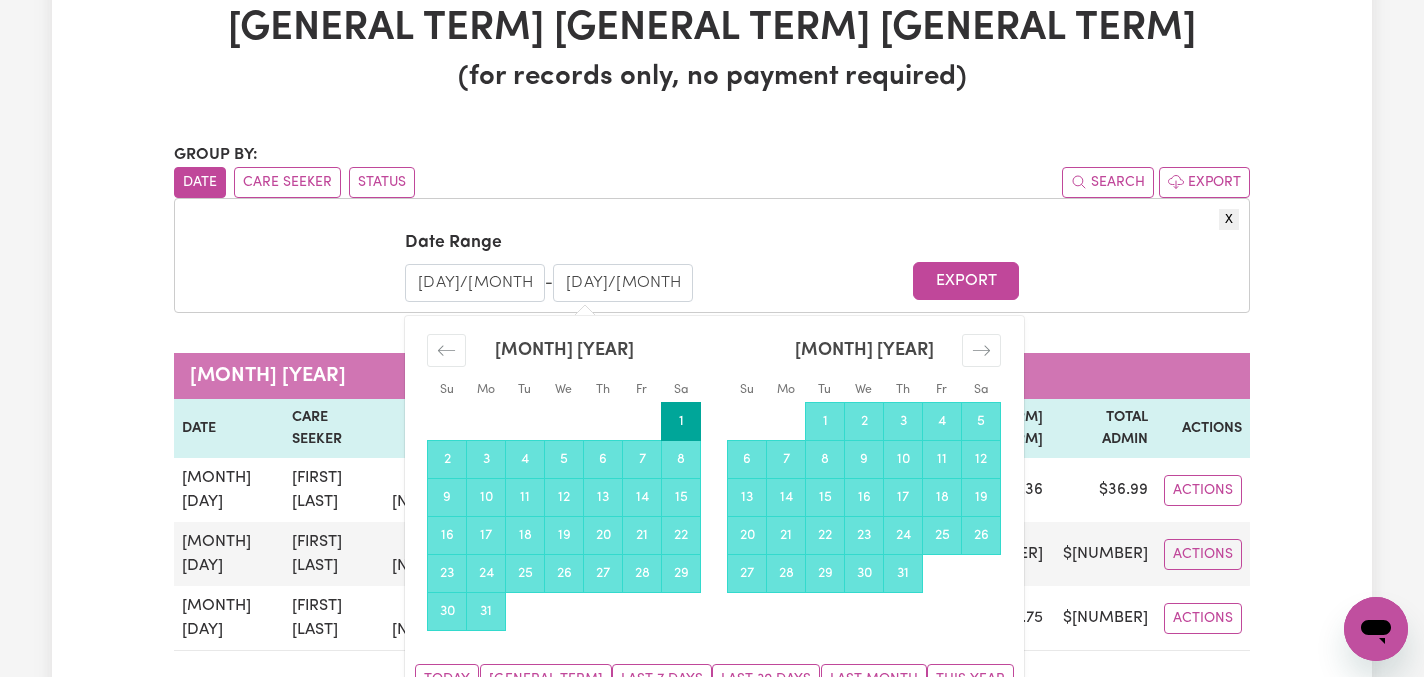 click on "[DAY]/[MONTH]/[YEAR]" at bounding box center (623, 283) 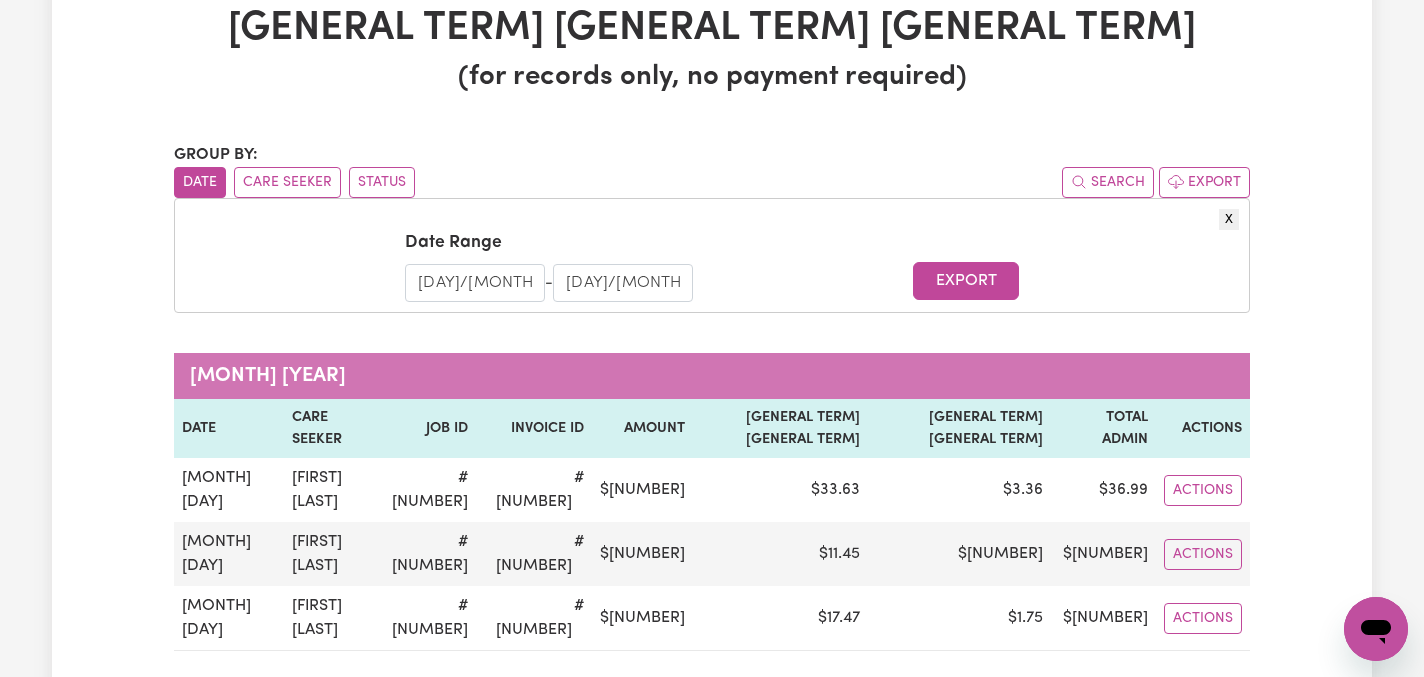 click on "[DAY]/[MONTH]/[YEAR]" at bounding box center (623, 283) 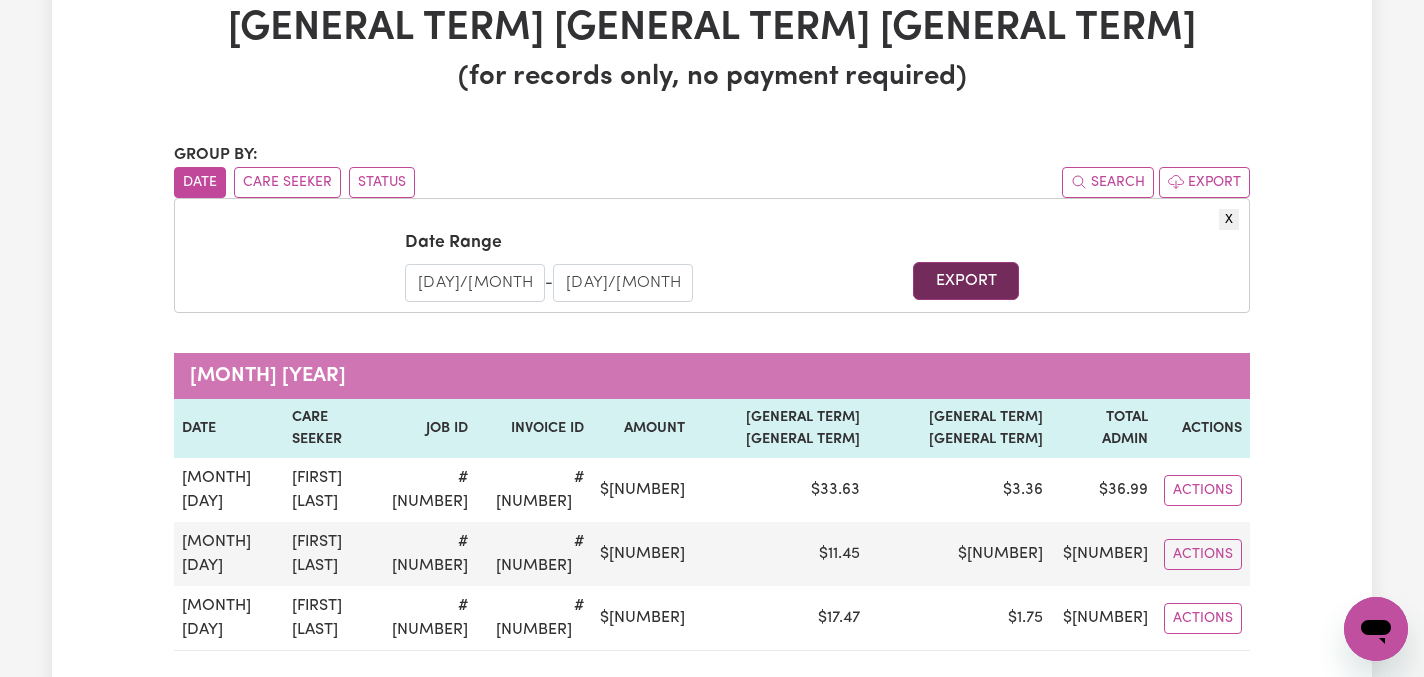 type on "[DAY]/[MONTH]/[YEAR]" 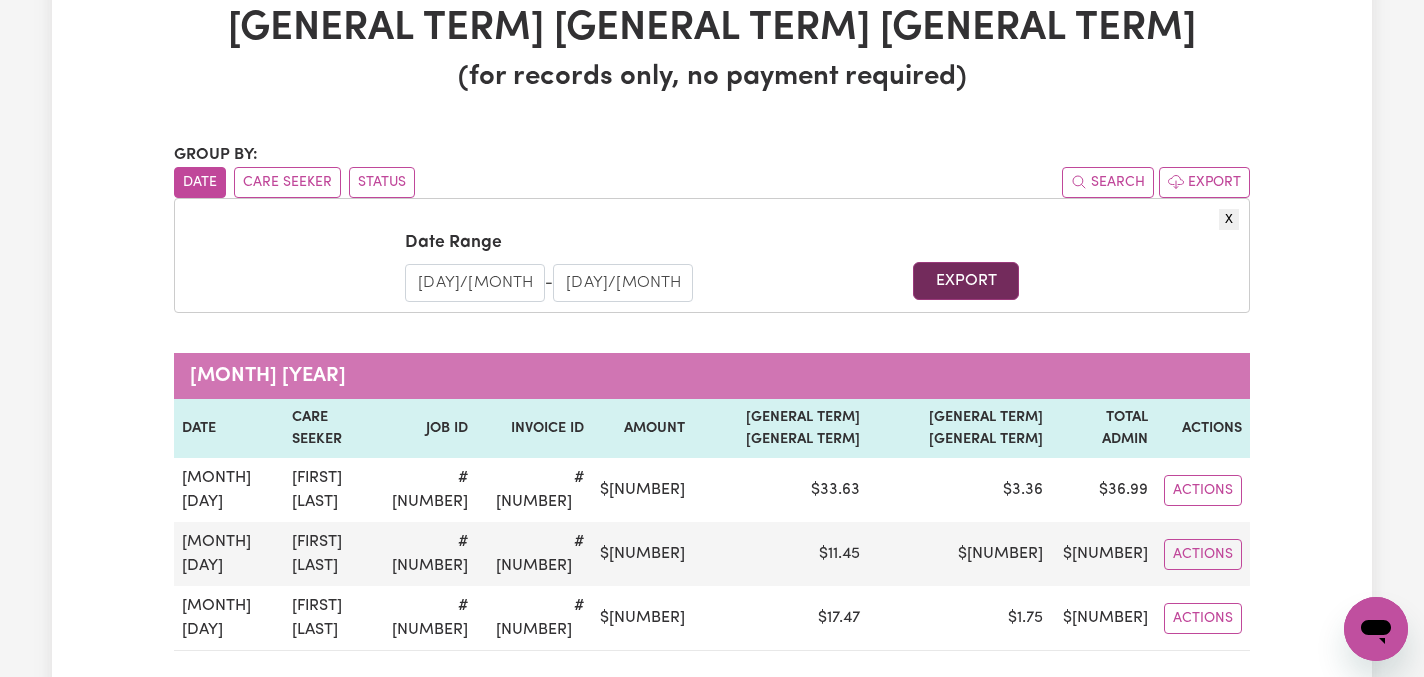 click on "Export" at bounding box center [965, 281] 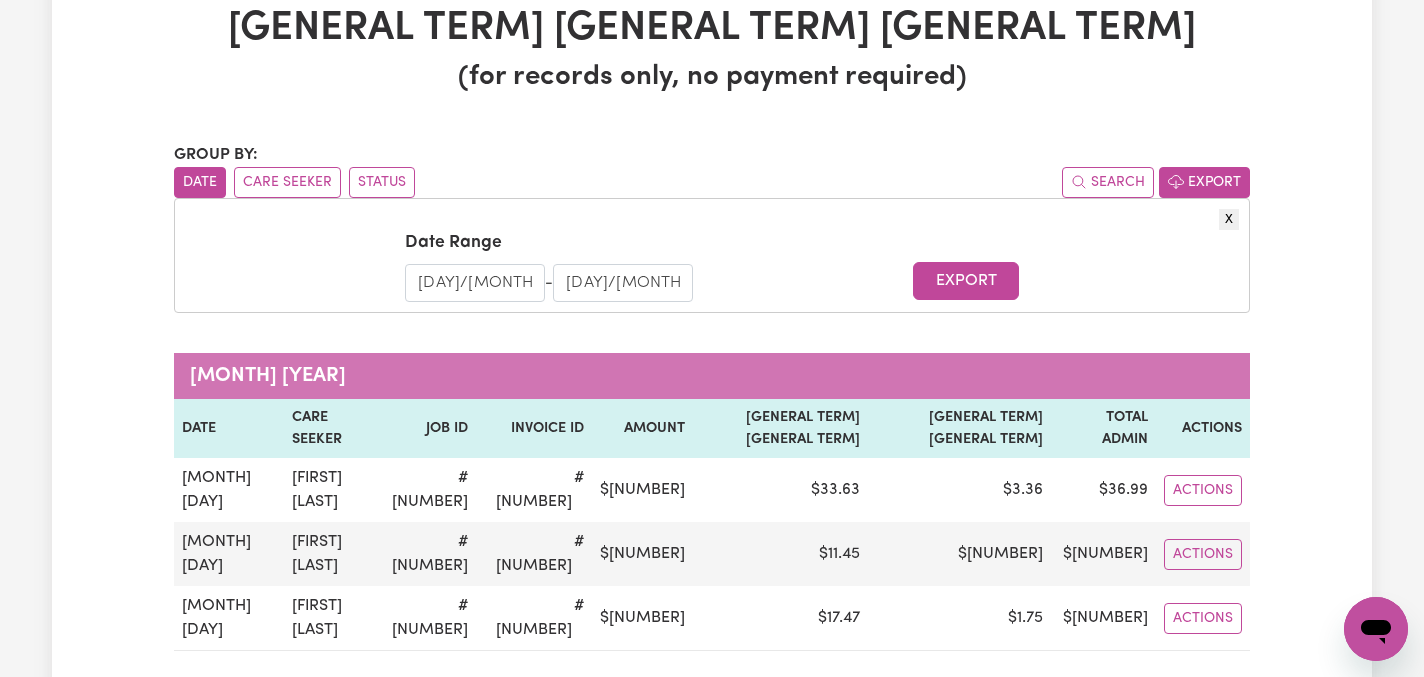 scroll, scrollTop: 0, scrollLeft: 0, axis: both 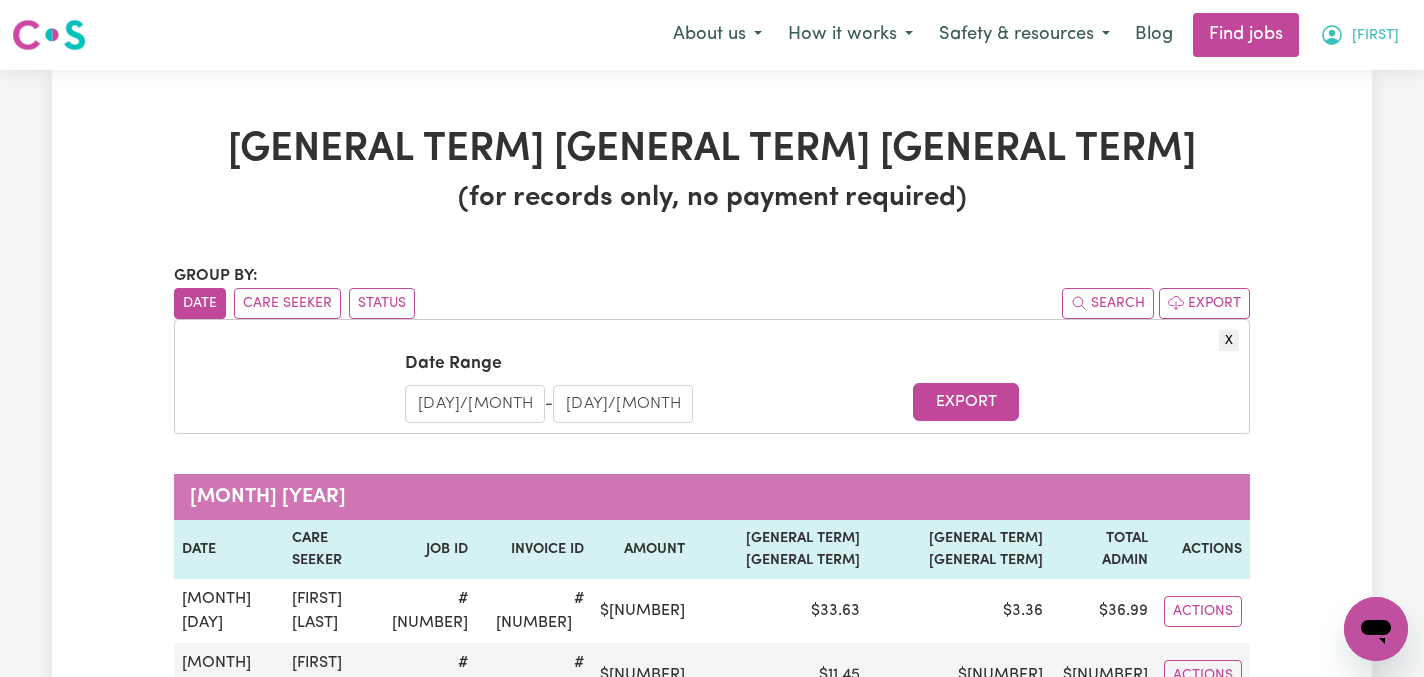 click on "[FIRST]" at bounding box center [1375, 36] 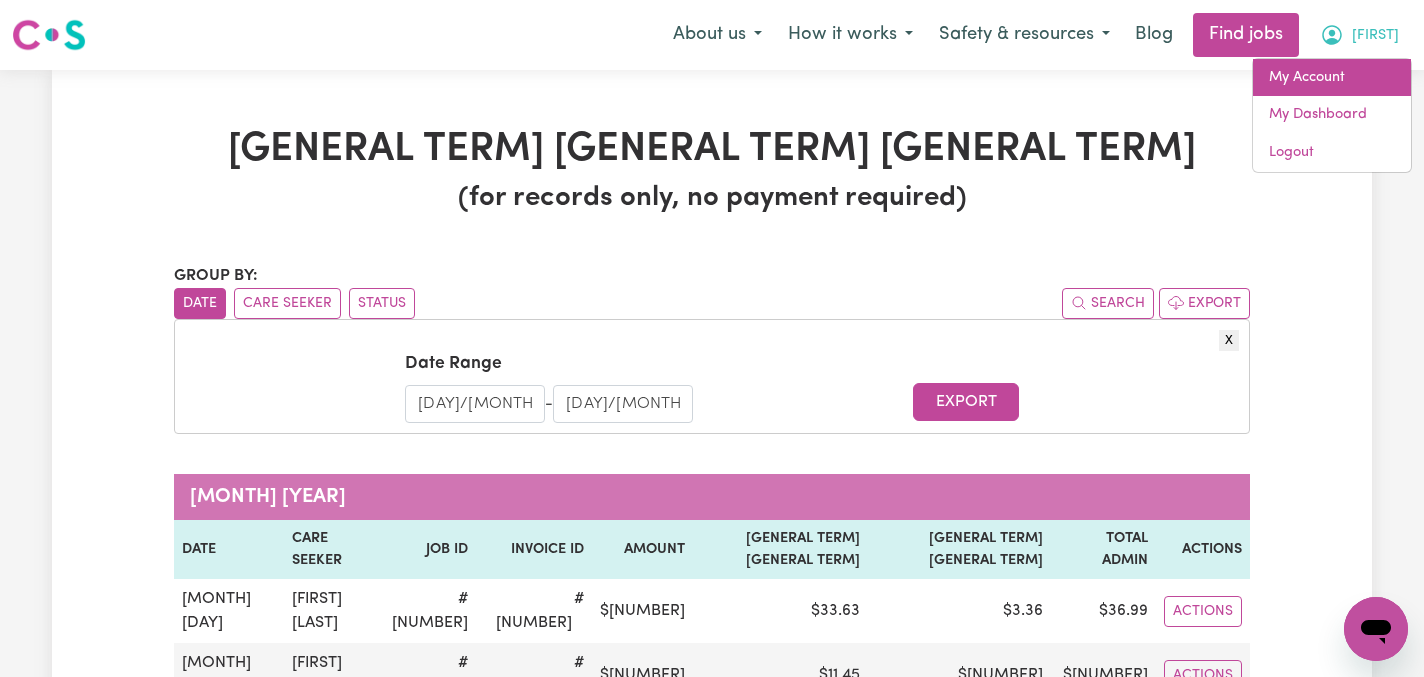 click on "My Account" at bounding box center [1332, 78] 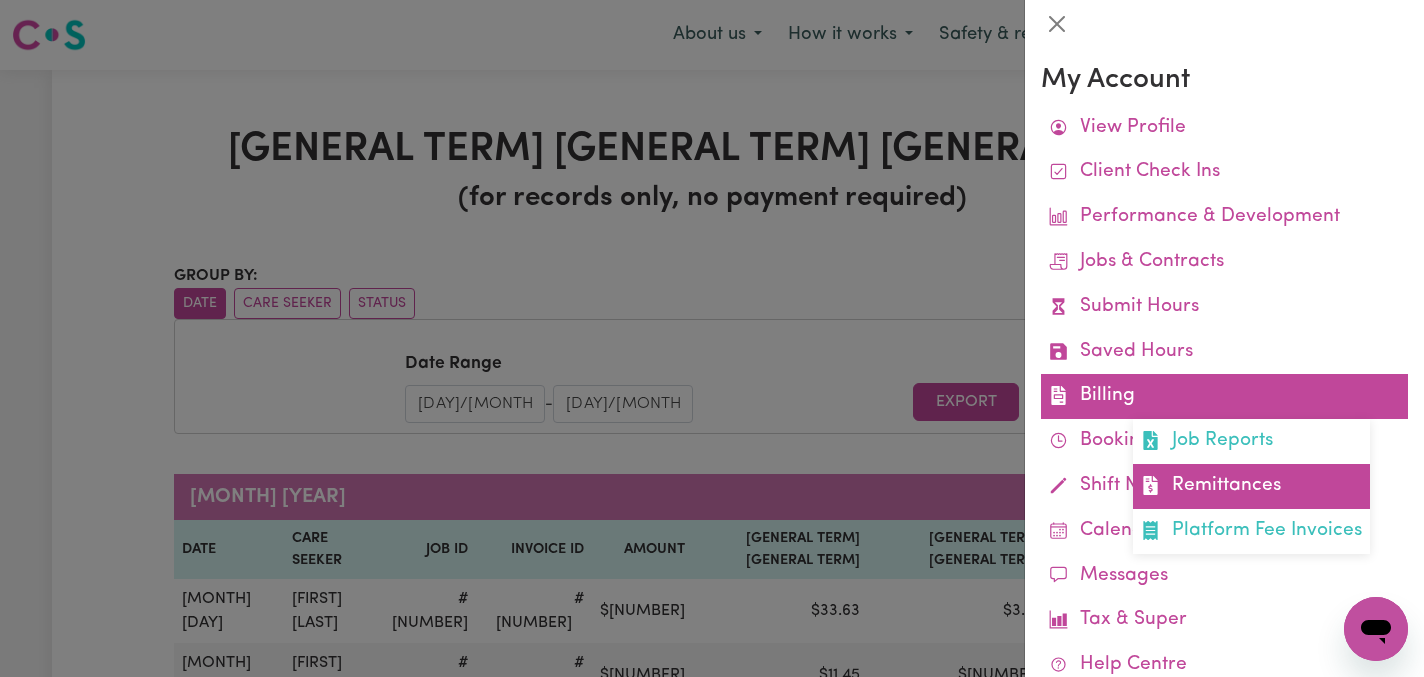 click on "Remittances" at bounding box center (1251, 486) 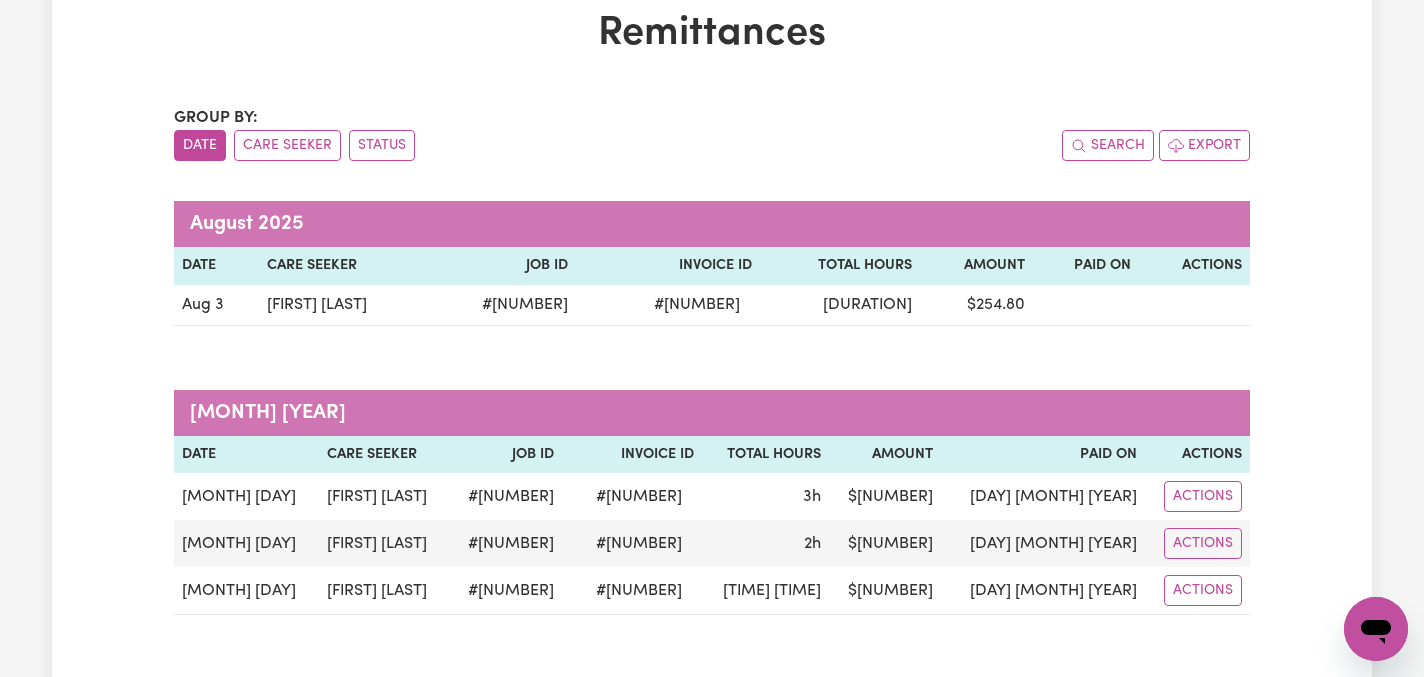 scroll, scrollTop: 153, scrollLeft: 0, axis: vertical 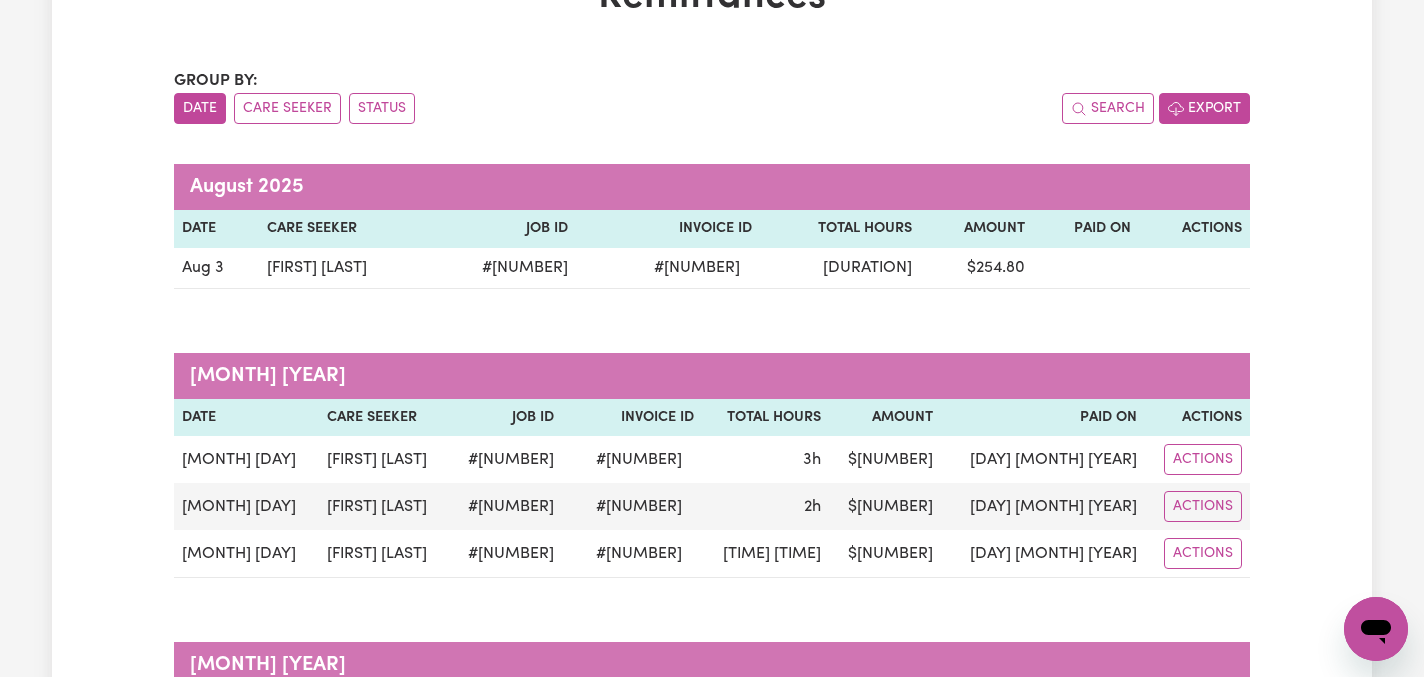 click on "Export" at bounding box center [1204, 108] 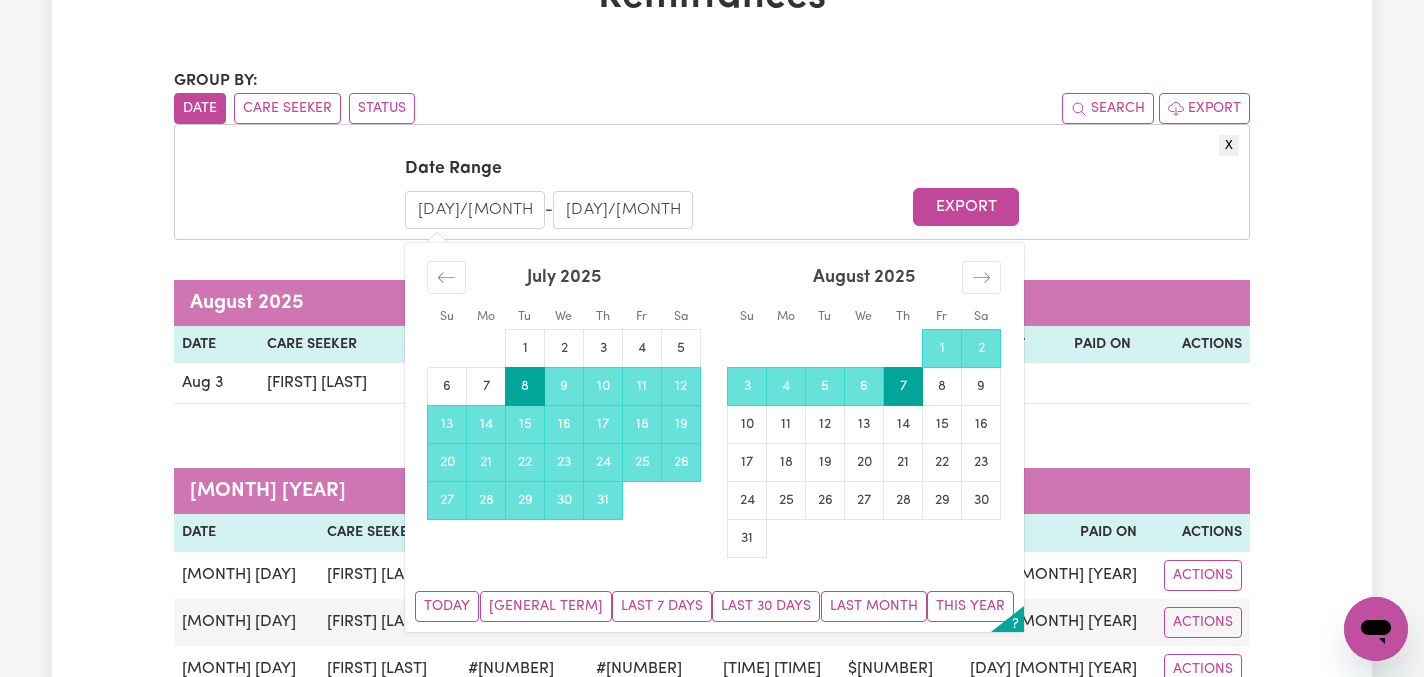 click on "[DAY]/[MONTH]/[YEAR]" at bounding box center (475, 210) 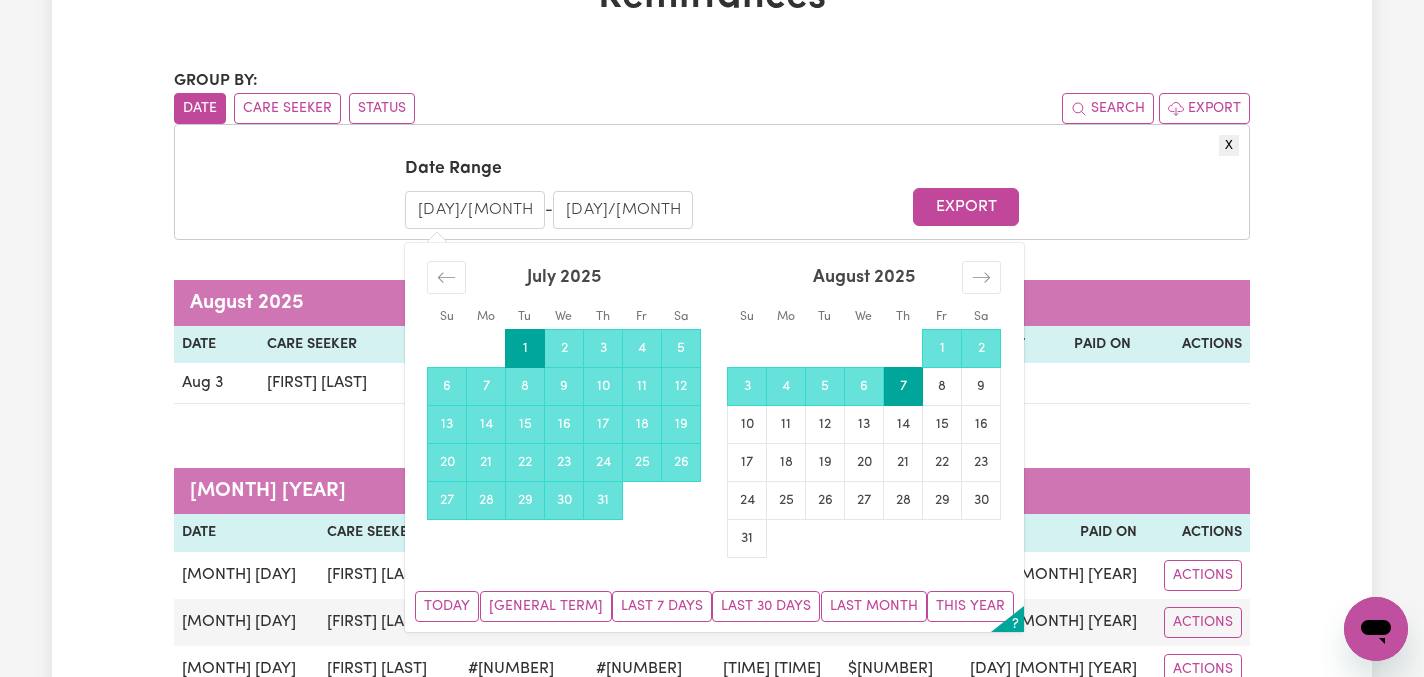 drag, startPoint x: 493, startPoint y: 206, endPoint x: 506, endPoint y: 206, distance: 13 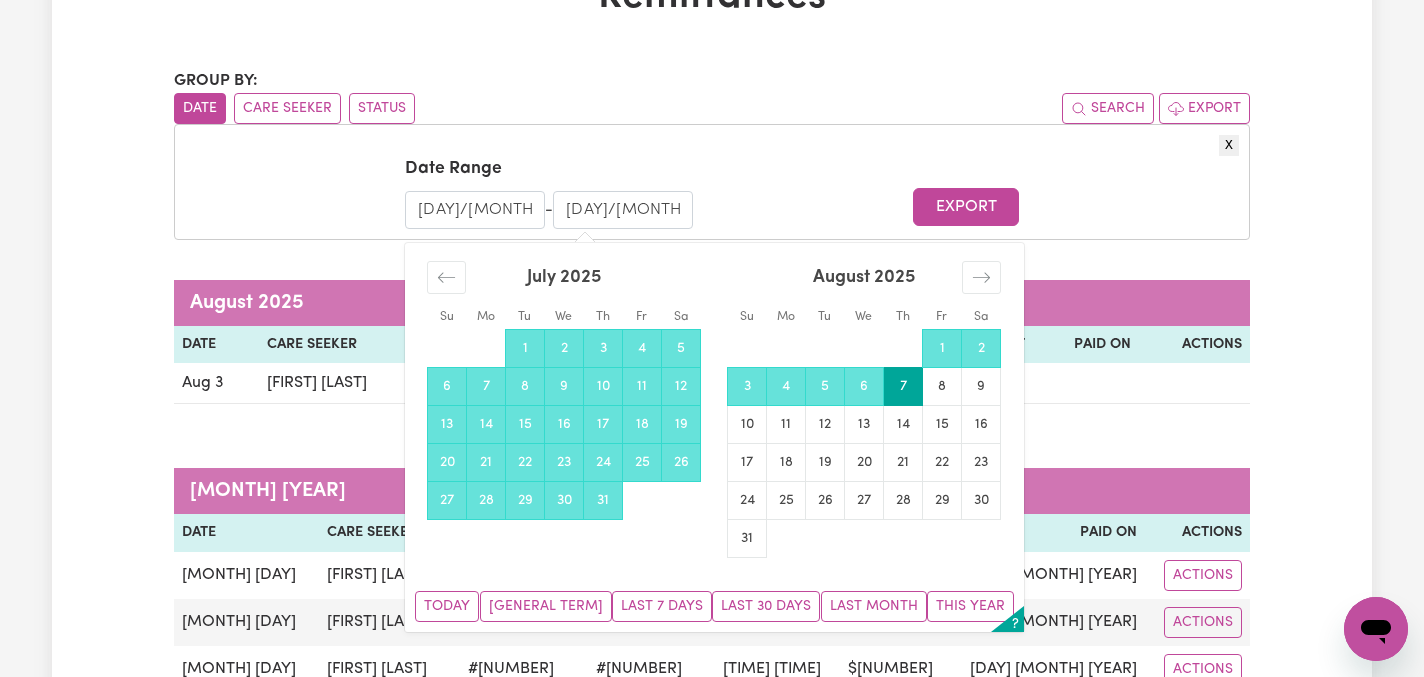 drag, startPoint x: 584, startPoint y: 206, endPoint x: 567, endPoint y: 203, distance: 17.262676 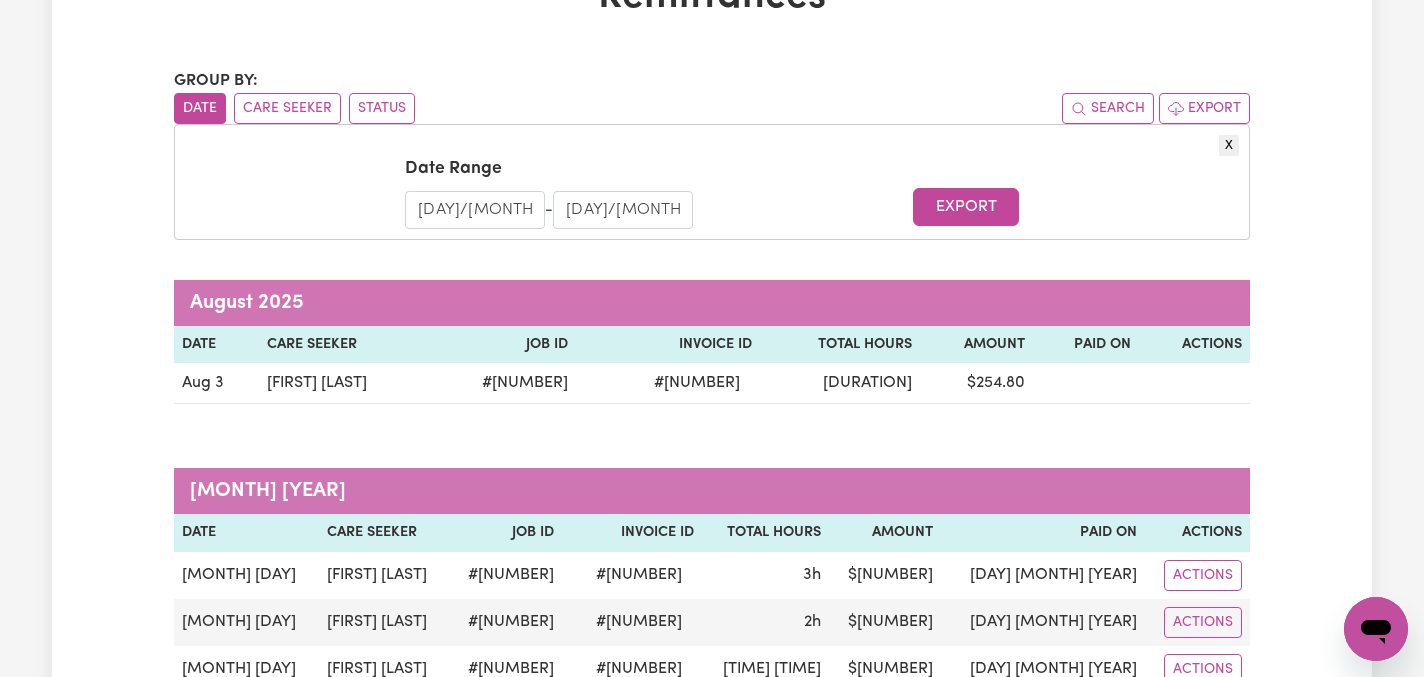click on "[DAY]/[MONTH]/[YEAR]" at bounding box center [623, 210] 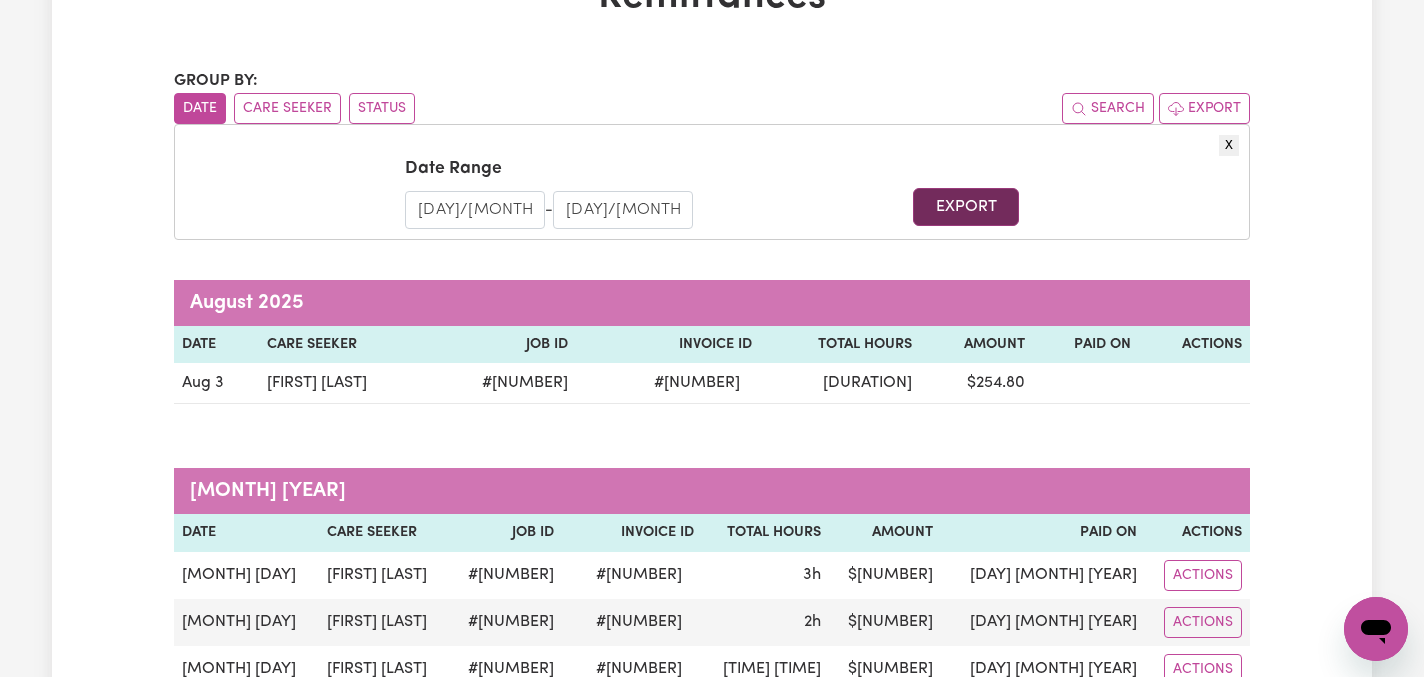 type on "[DAY]/[MONTH]/[YEAR]" 